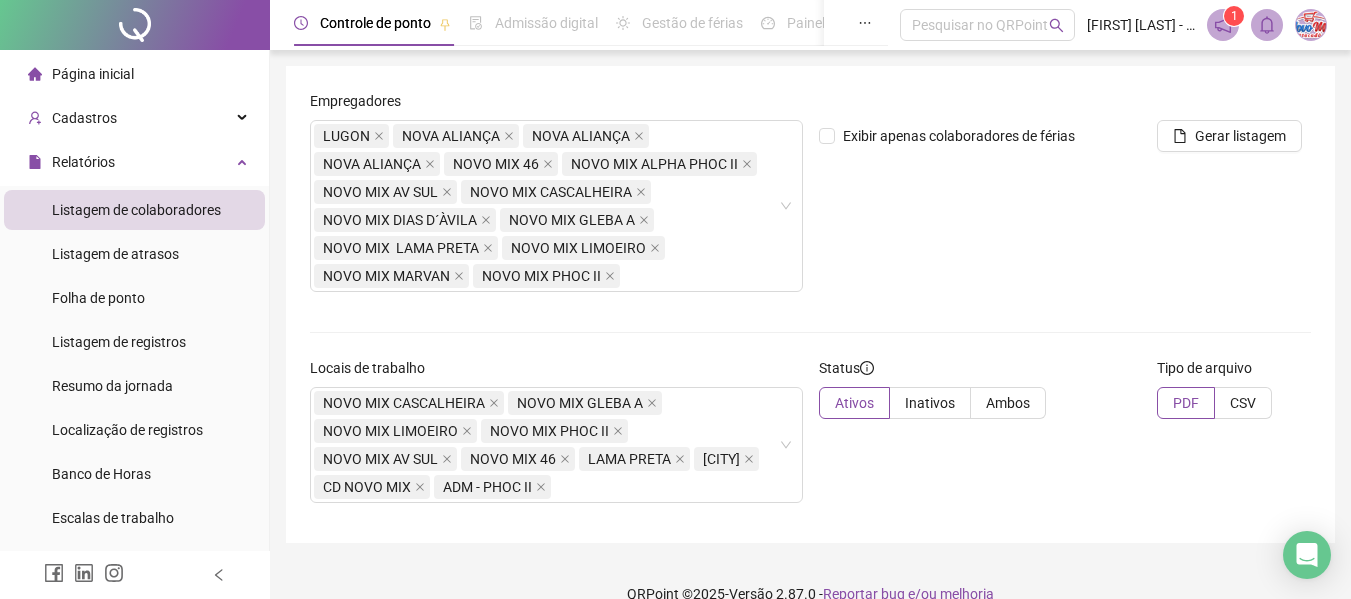 click on "Relatórios" at bounding box center (83, 162) 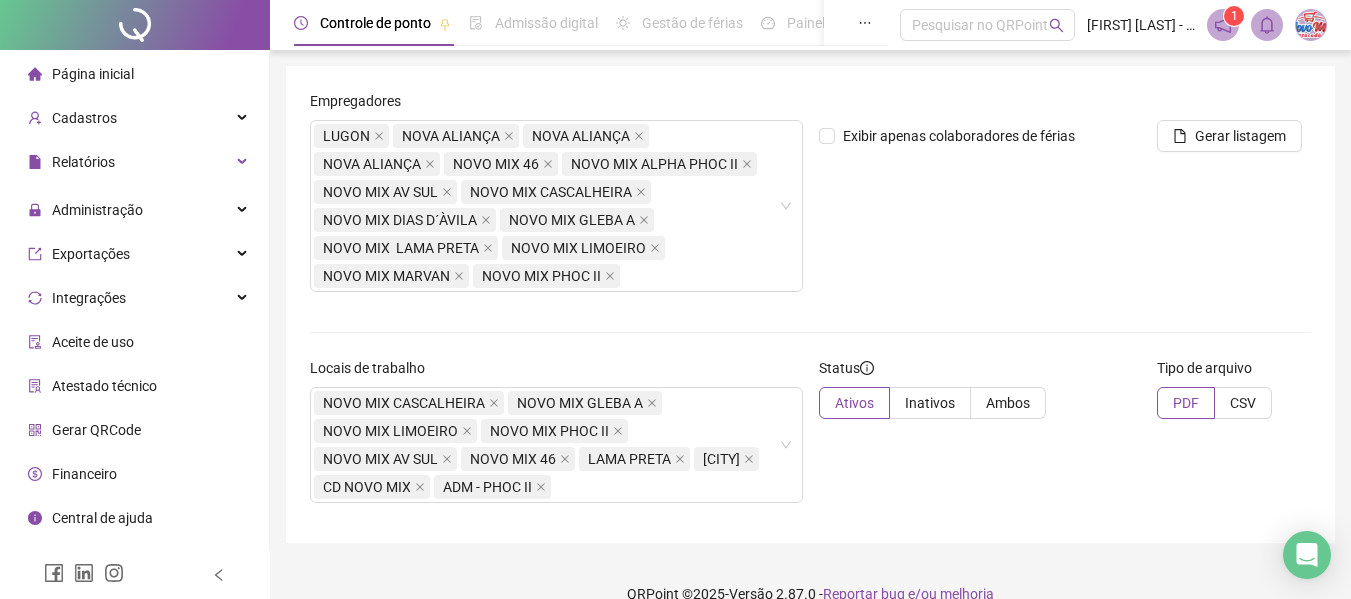 scroll, scrollTop: 0, scrollLeft: 0, axis: both 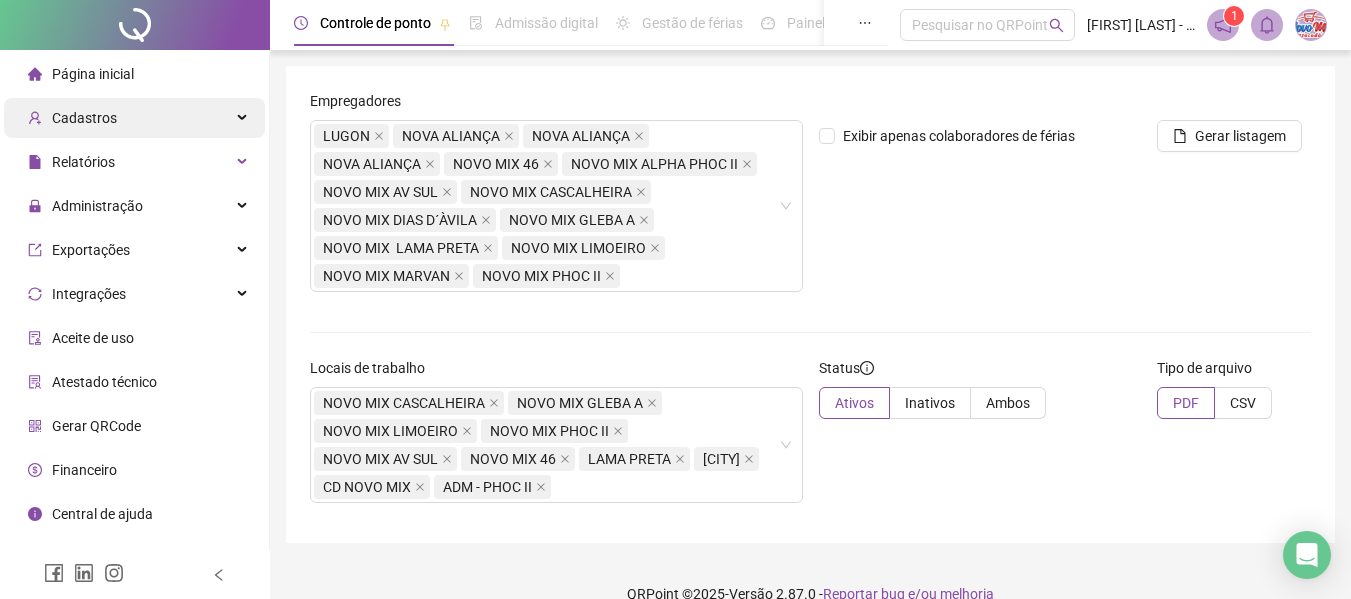 click on "Cadastros" at bounding box center [72, 118] 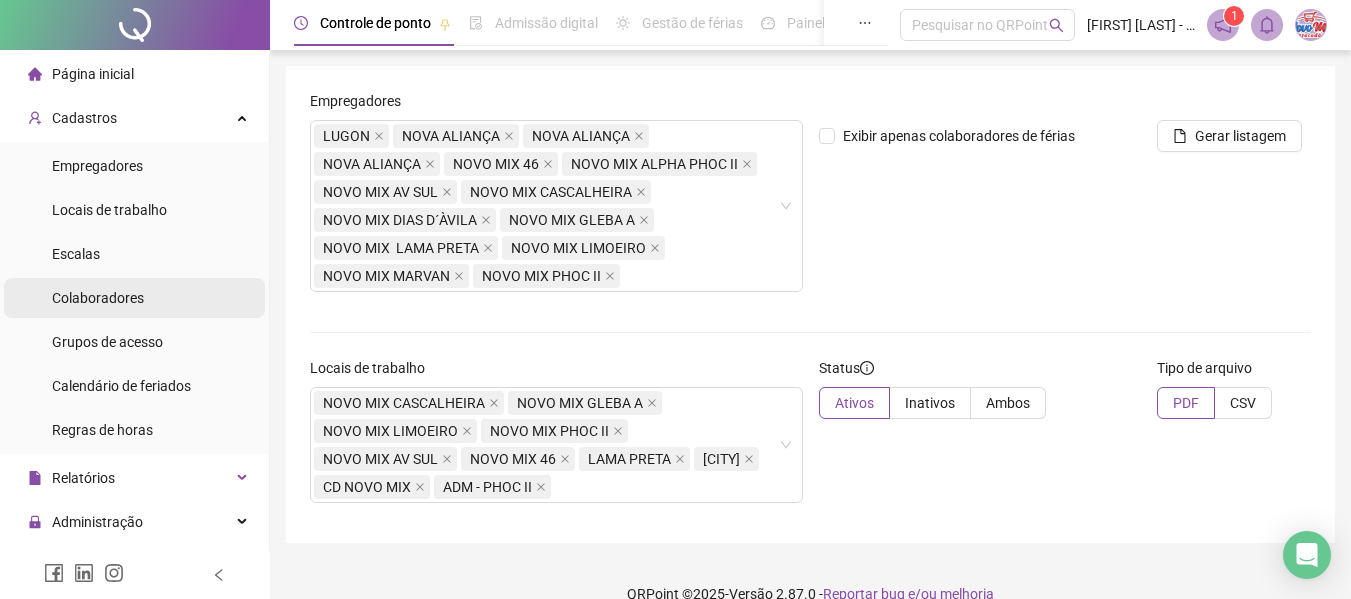 click on "Colaboradores" at bounding box center [98, 298] 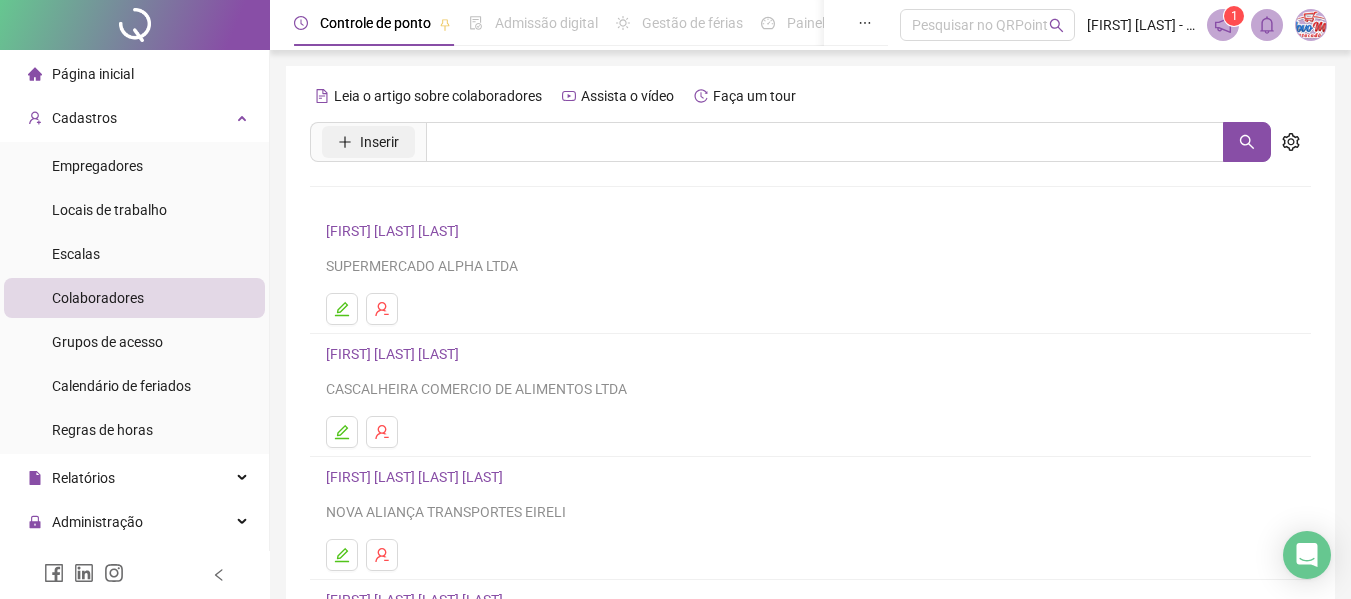 click 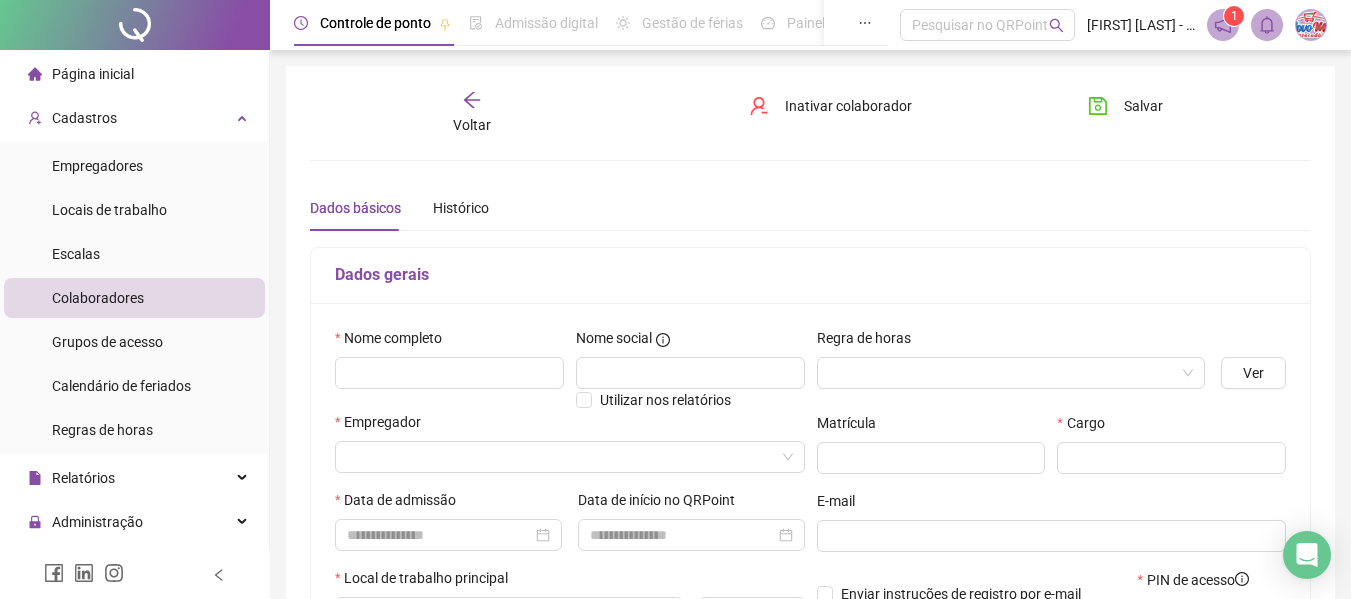 type on "*****" 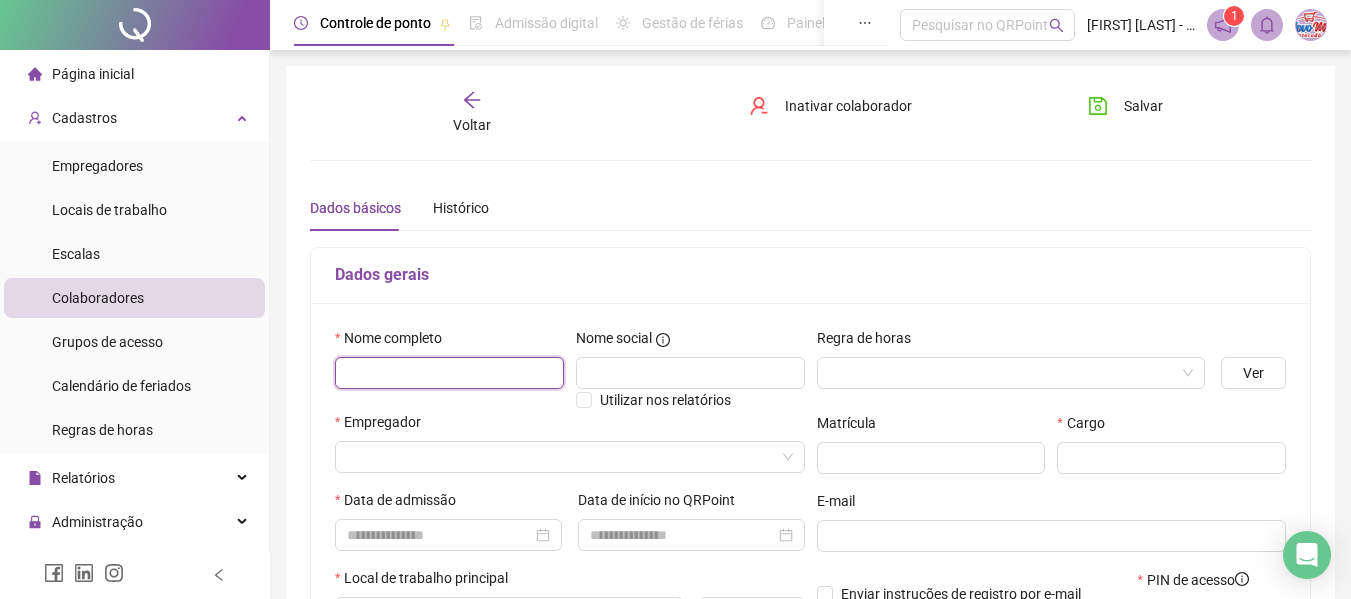 click at bounding box center (449, 373) 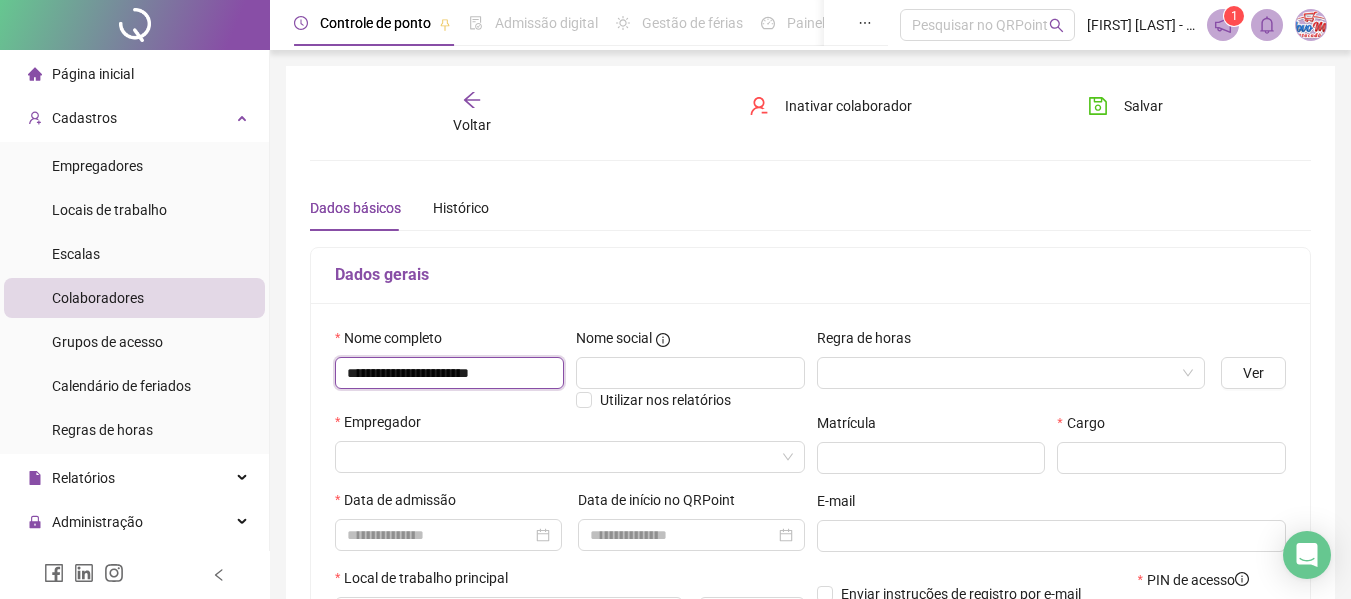 type on "**********" 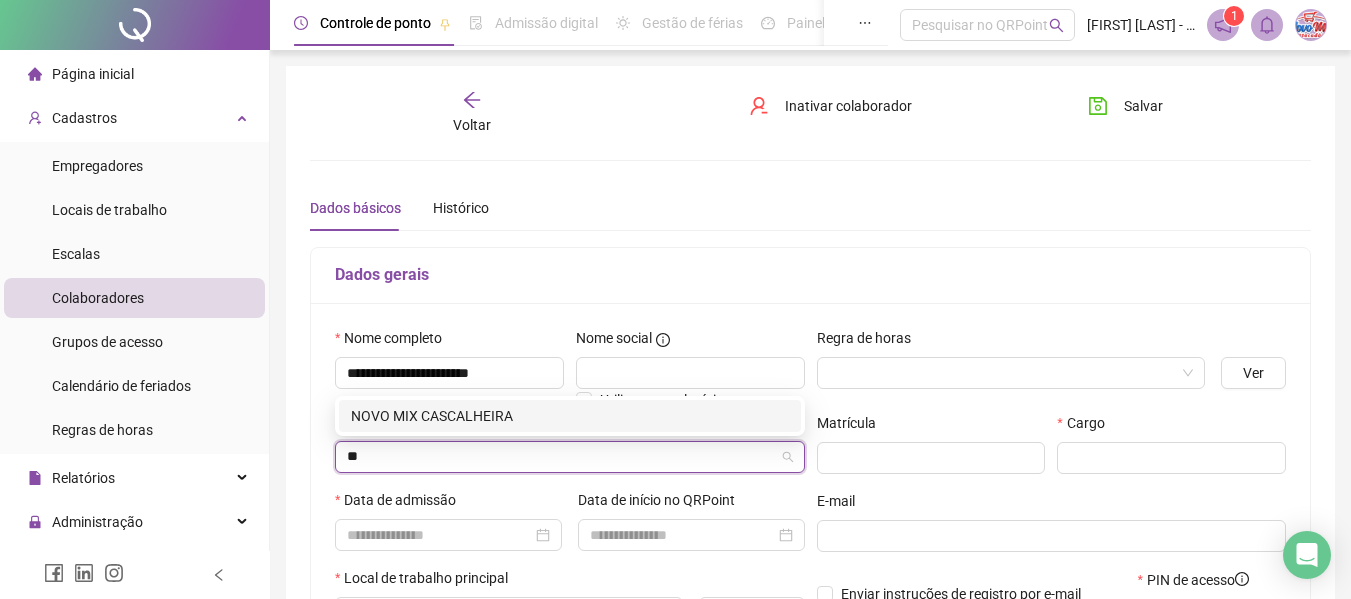 type on "***" 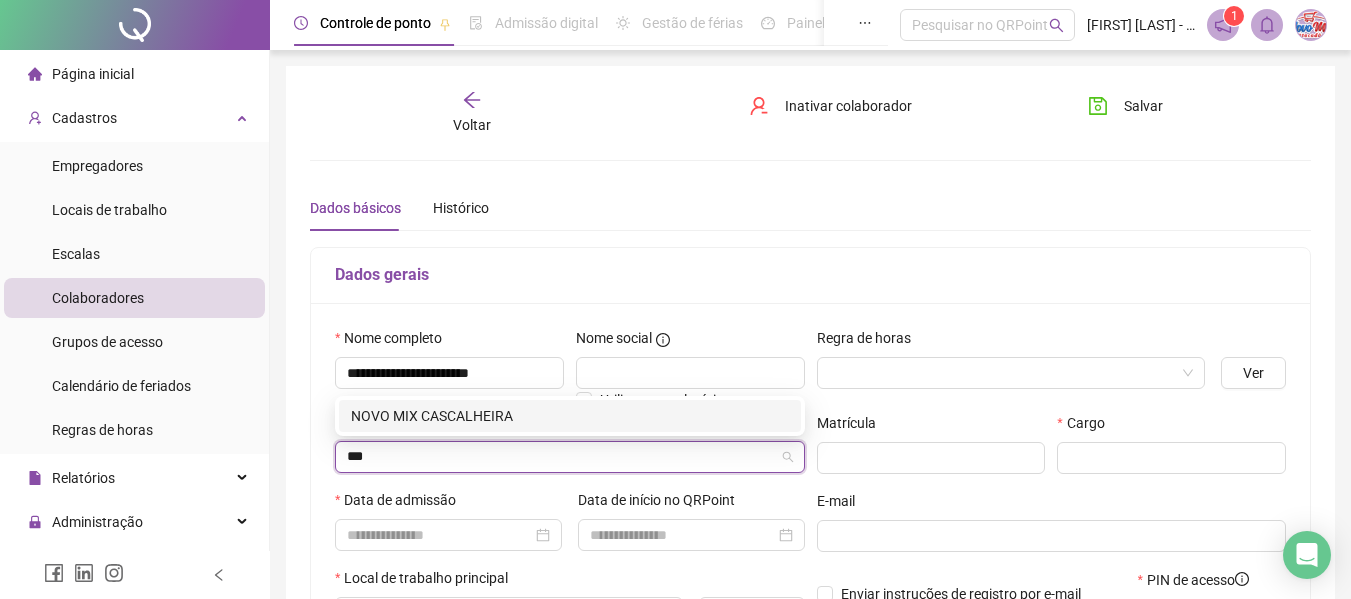 type 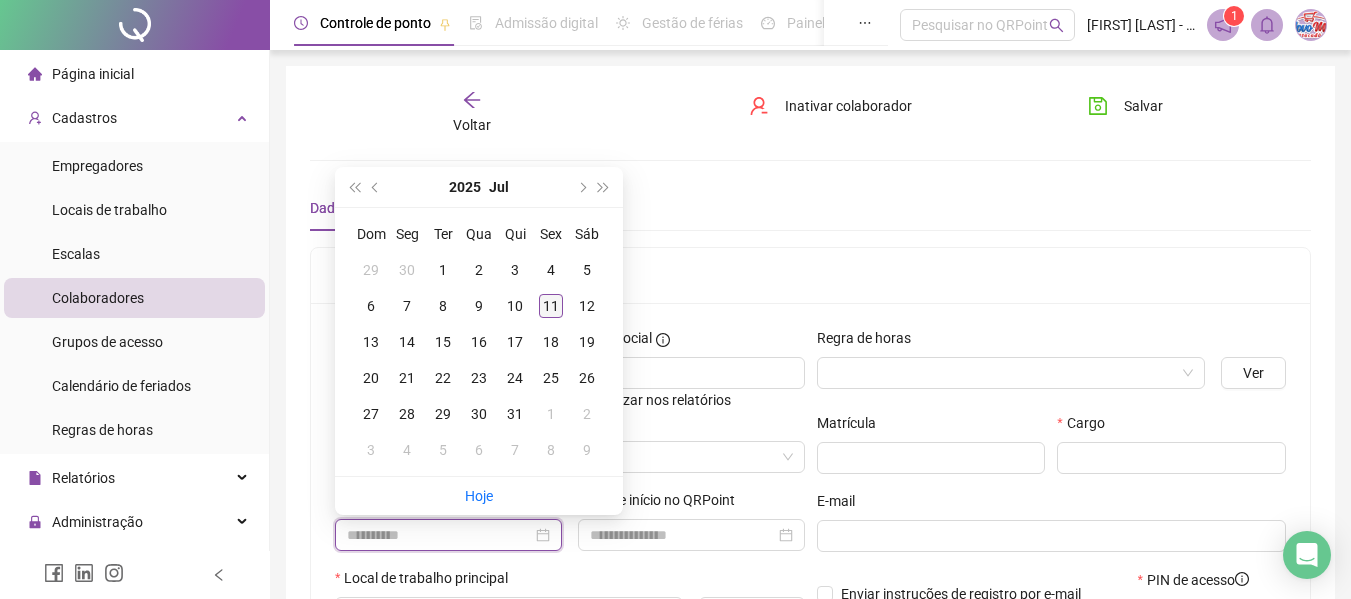 type on "**********" 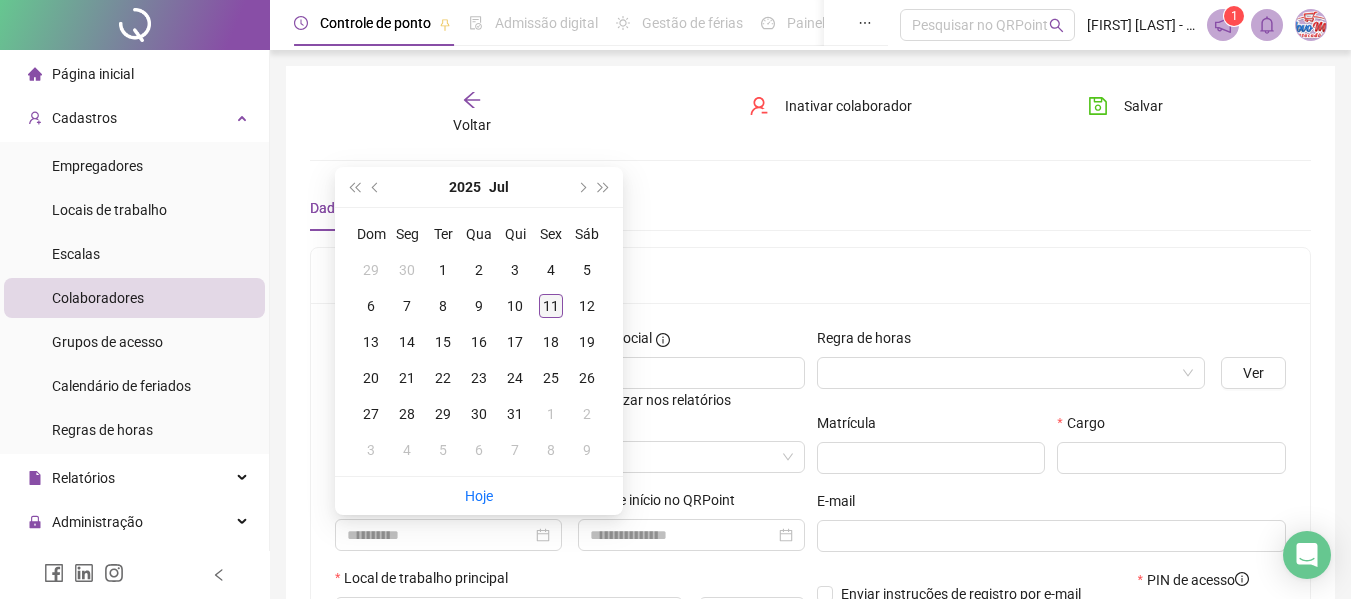 click on "11" at bounding box center [551, 306] 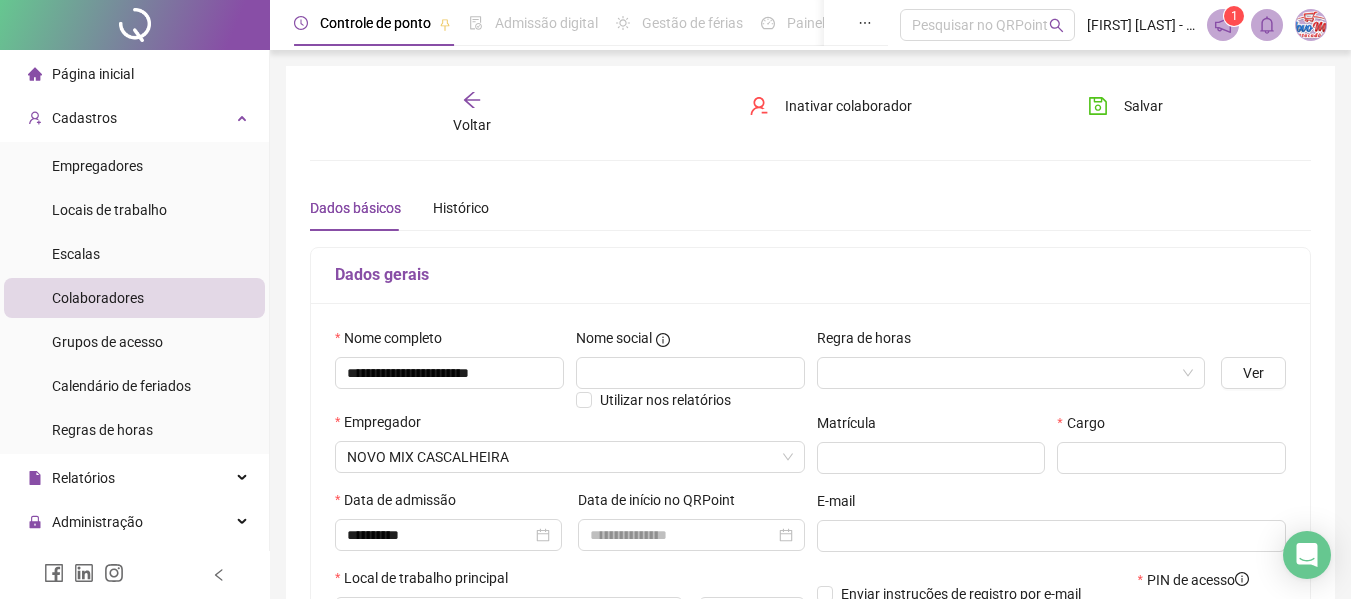 scroll, scrollTop: 50, scrollLeft: 0, axis: vertical 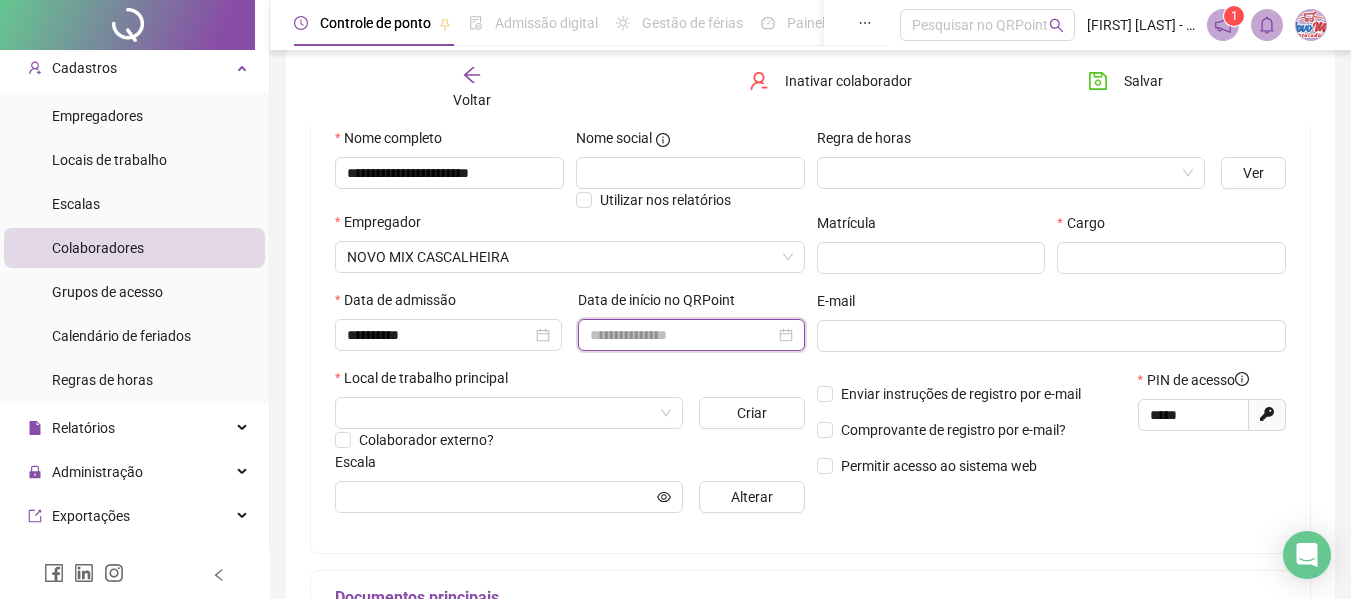 click at bounding box center [682, 335] 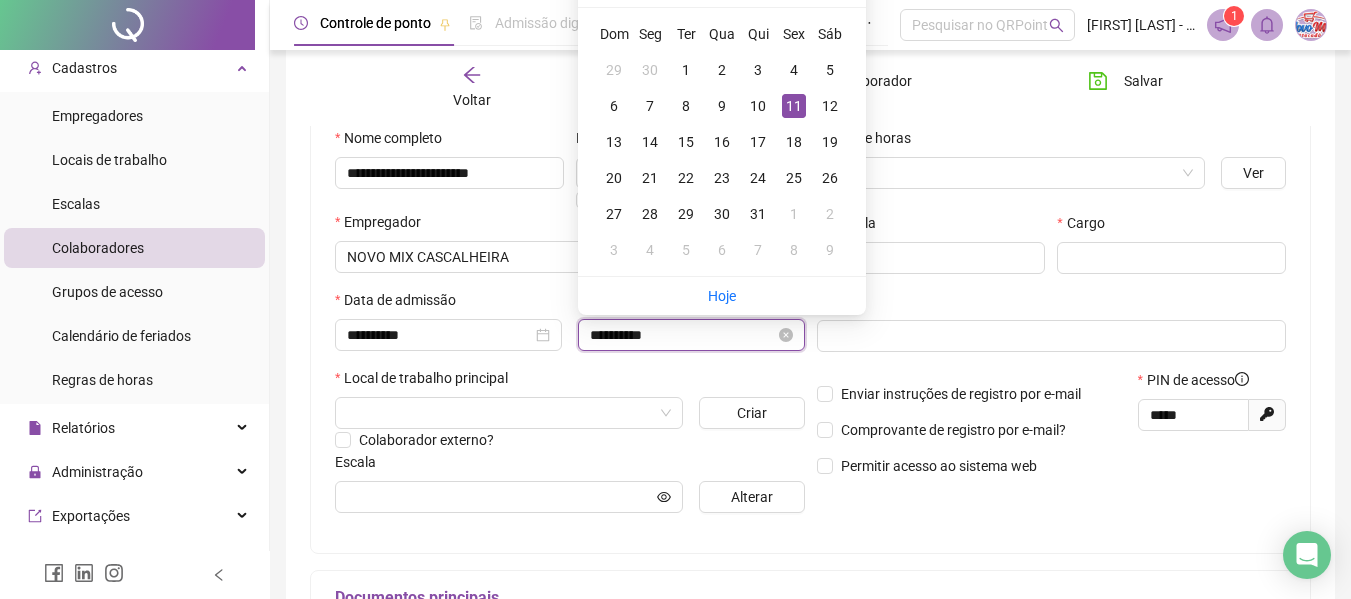 type on "**********" 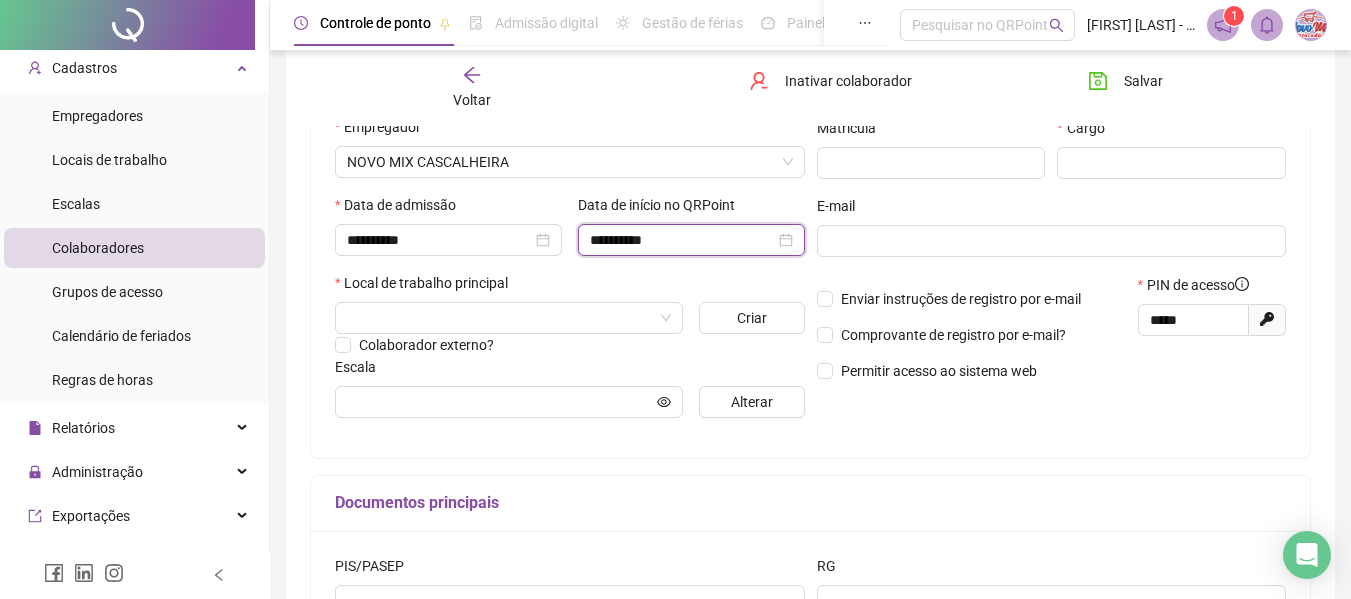 scroll, scrollTop: 400, scrollLeft: 0, axis: vertical 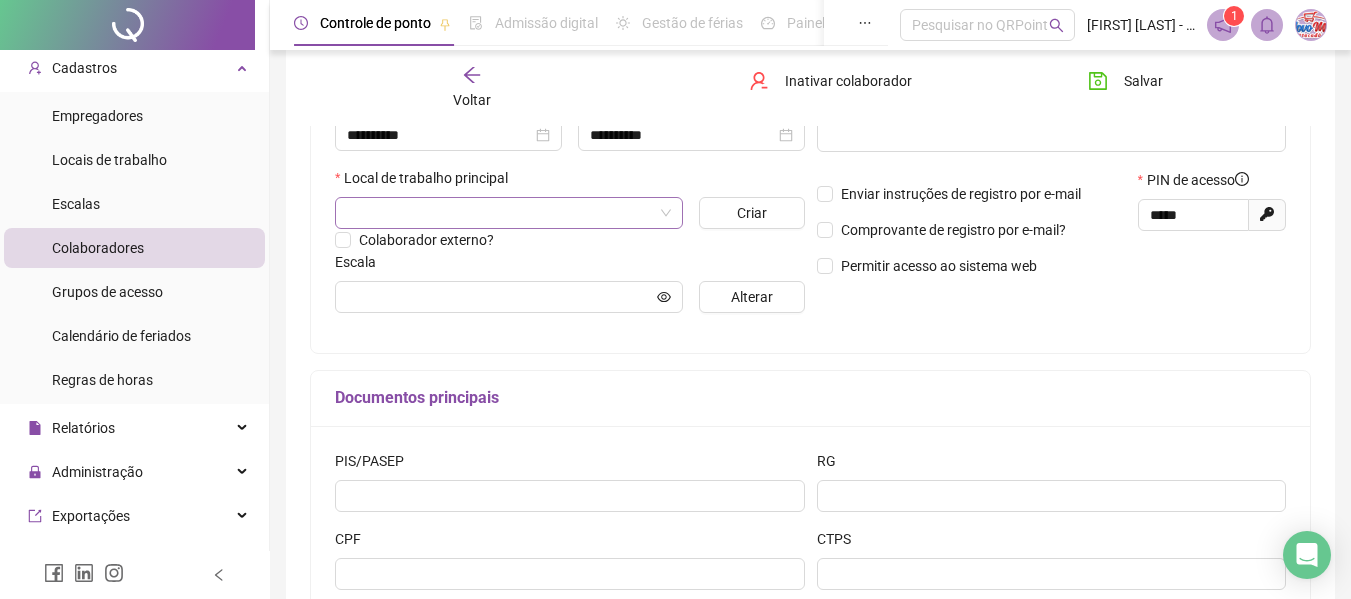 click at bounding box center (503, 213) 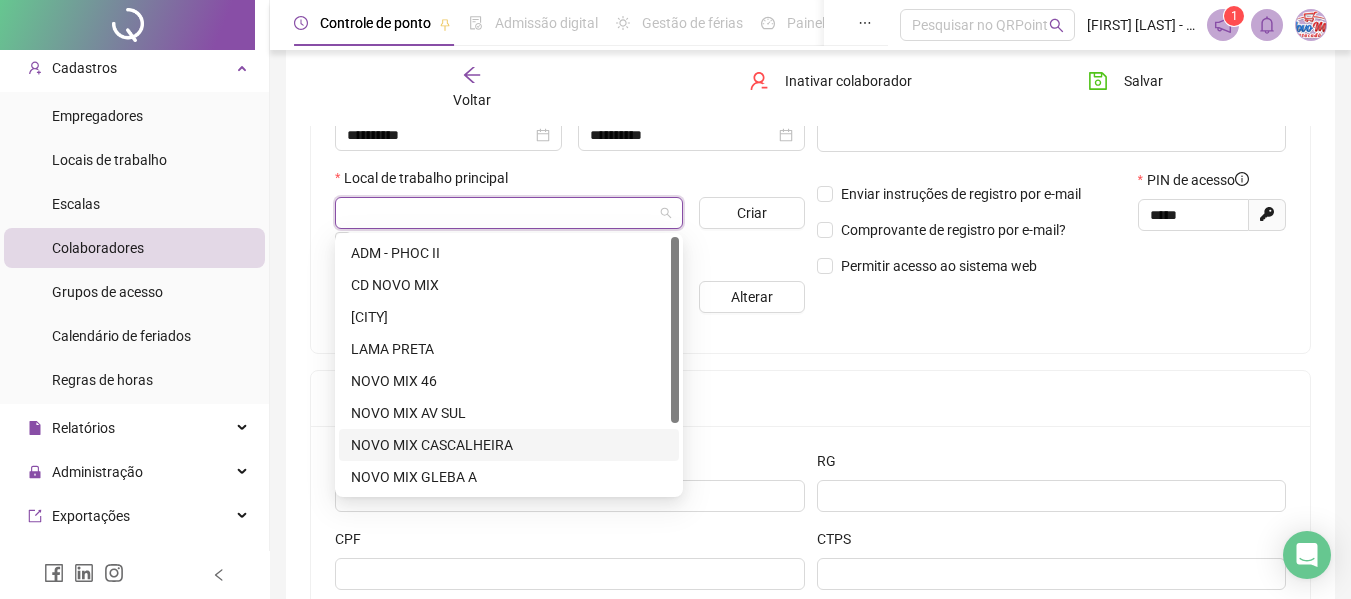 click on "NOVO MIX CASCALHEIRA" at bounding box center [509, 445] 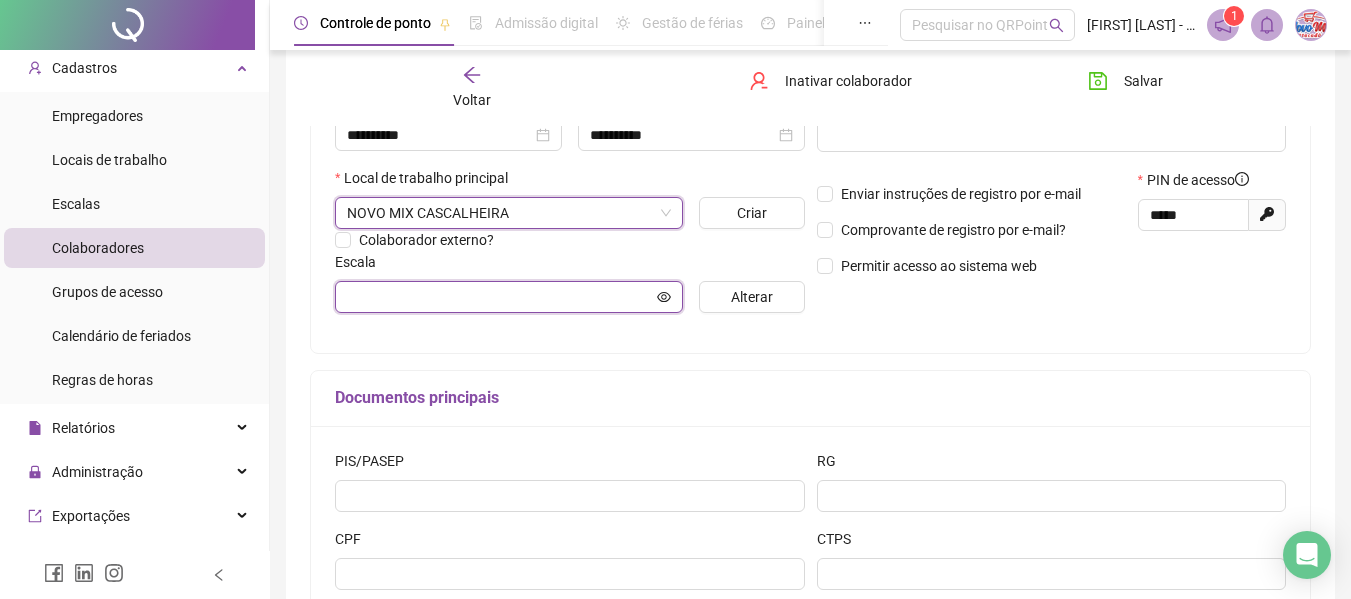 click at bounding box center [500, 297] 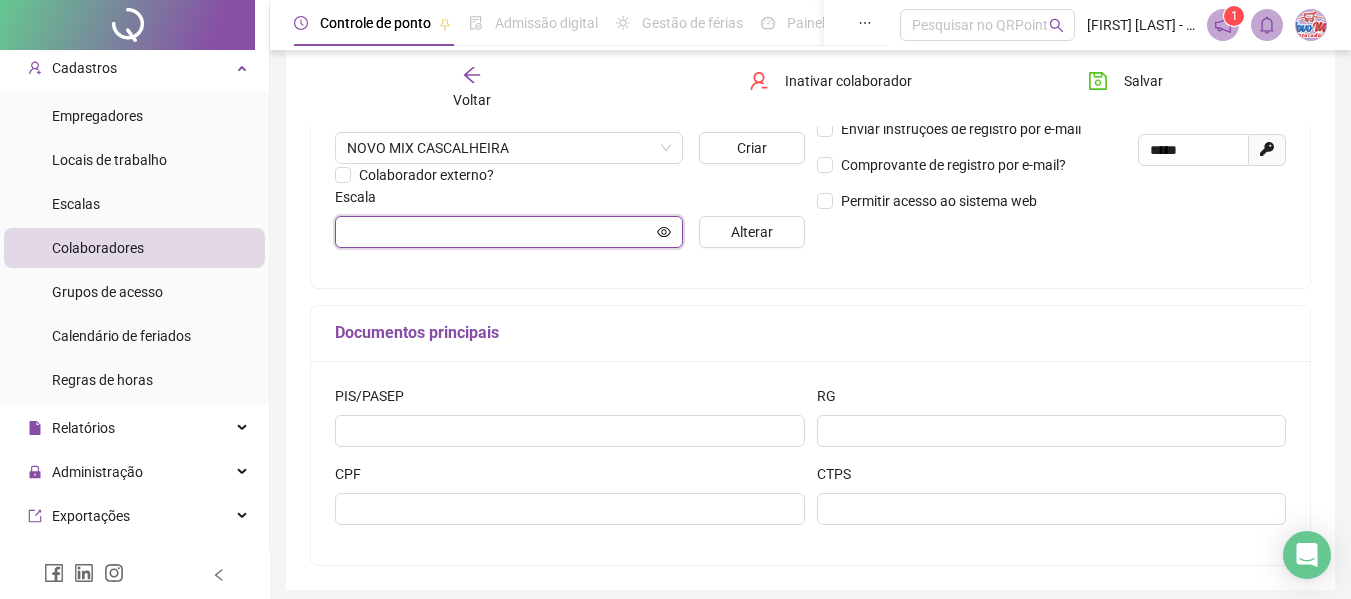 scroll, scrollTop: 542, scrollLeft: 0, axis: vertical 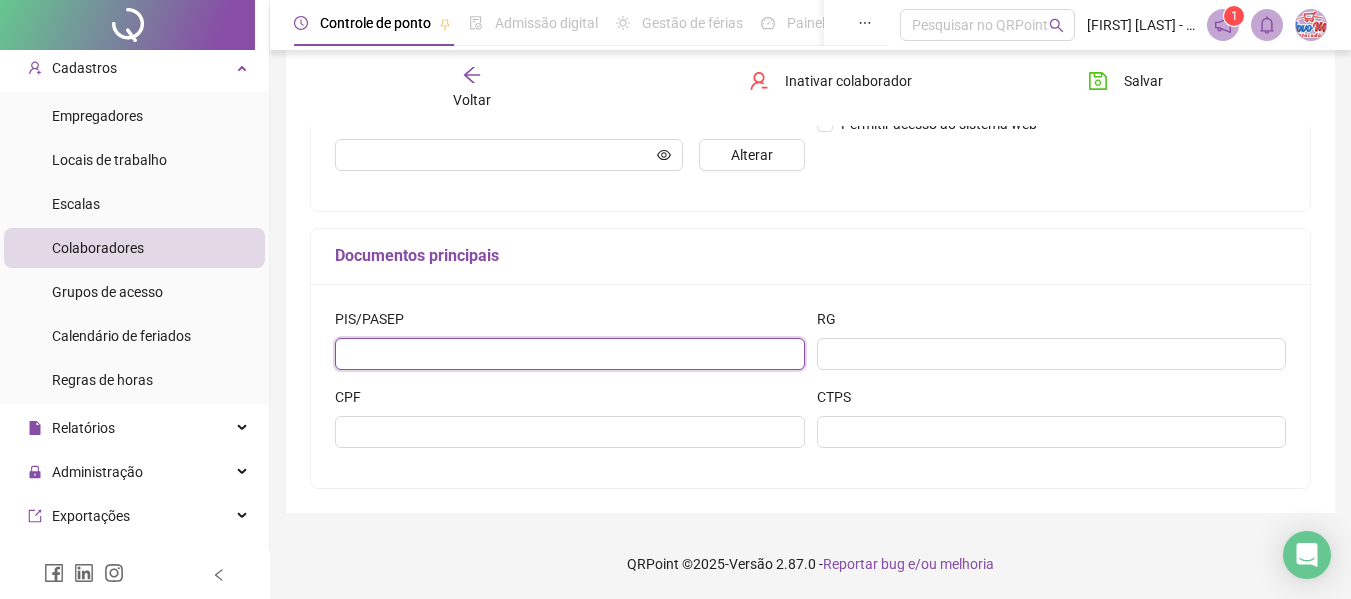 click at bounding box center [570, 354] 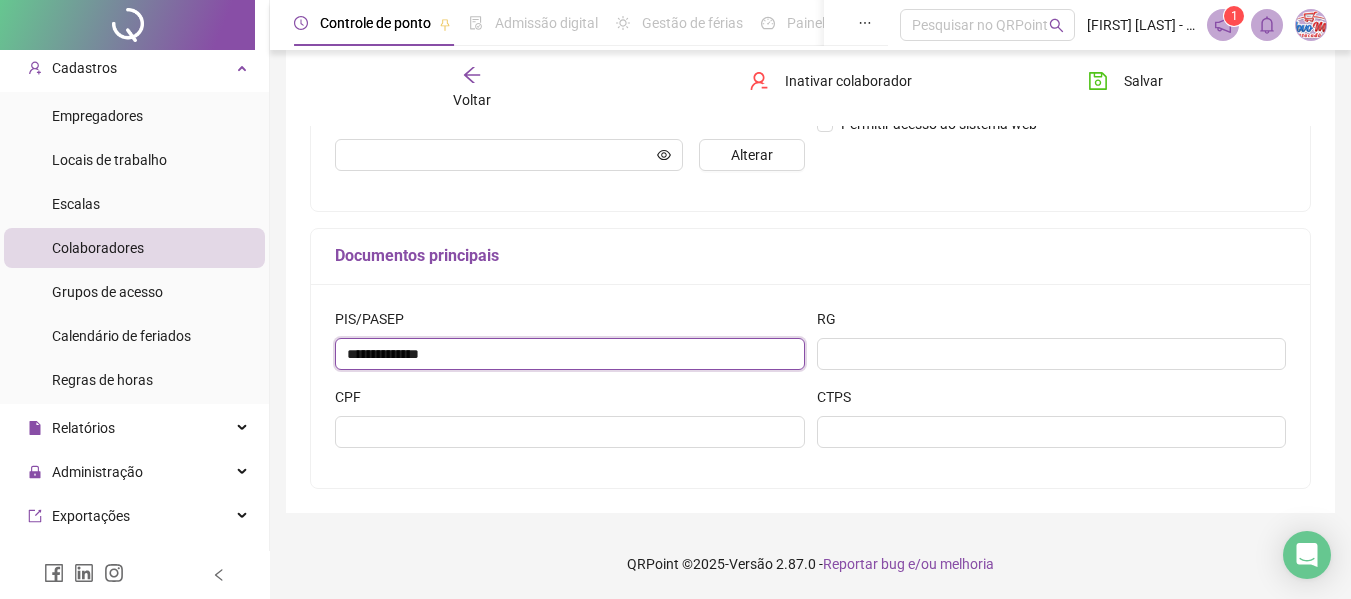type on "**********" 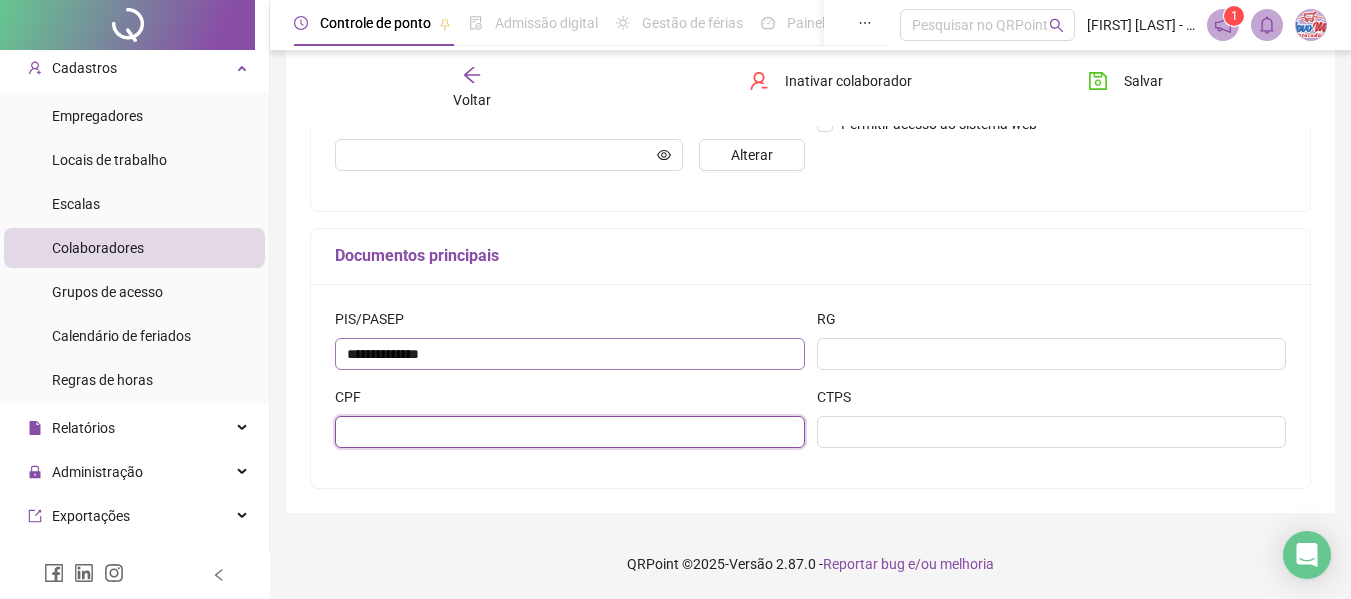 paste on "**********" 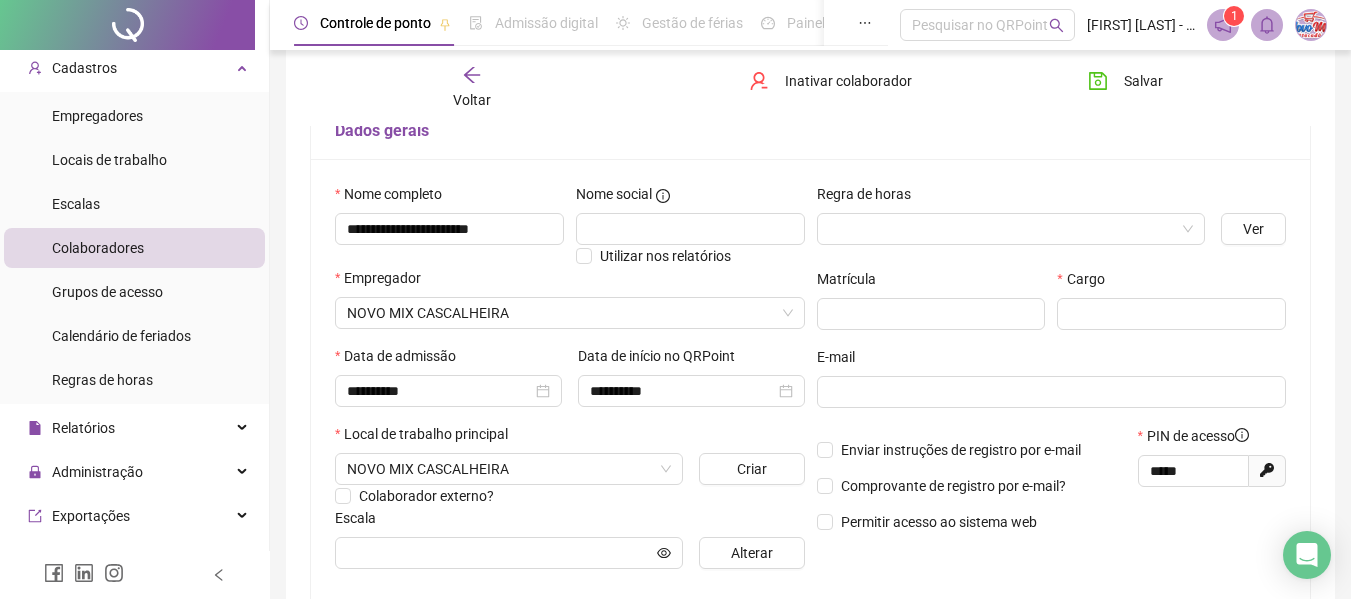 scroll, scrollTop: 142, scrollLeft: 0, axis: vertical 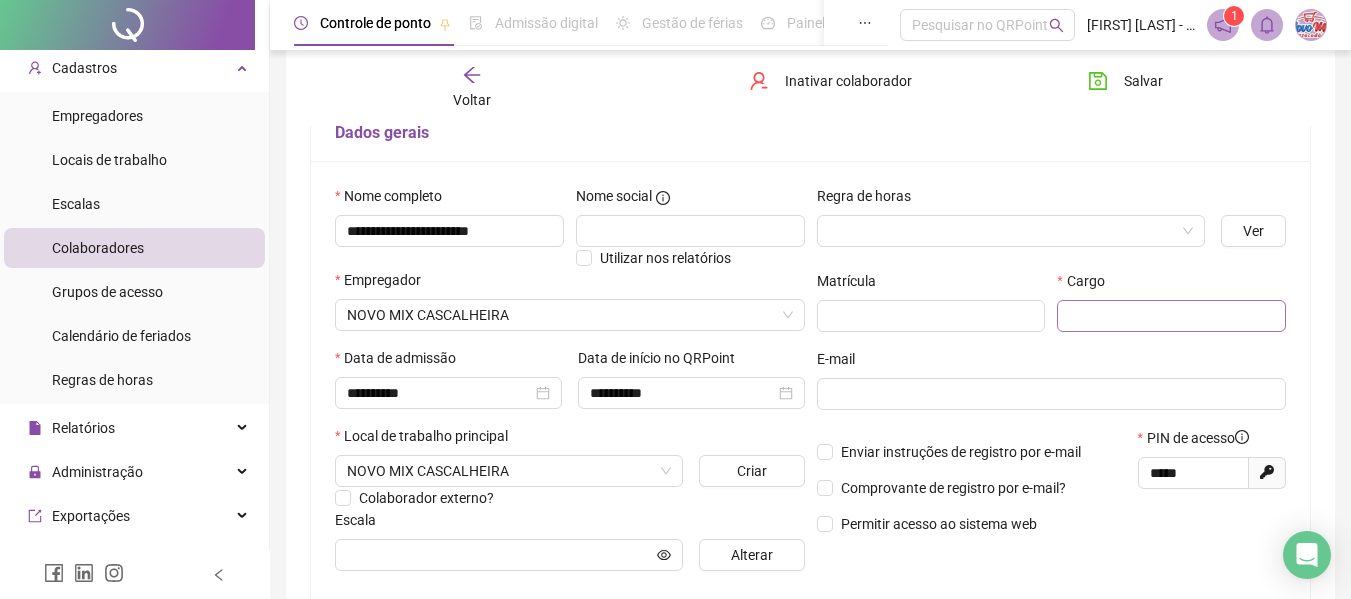 type on "**********" 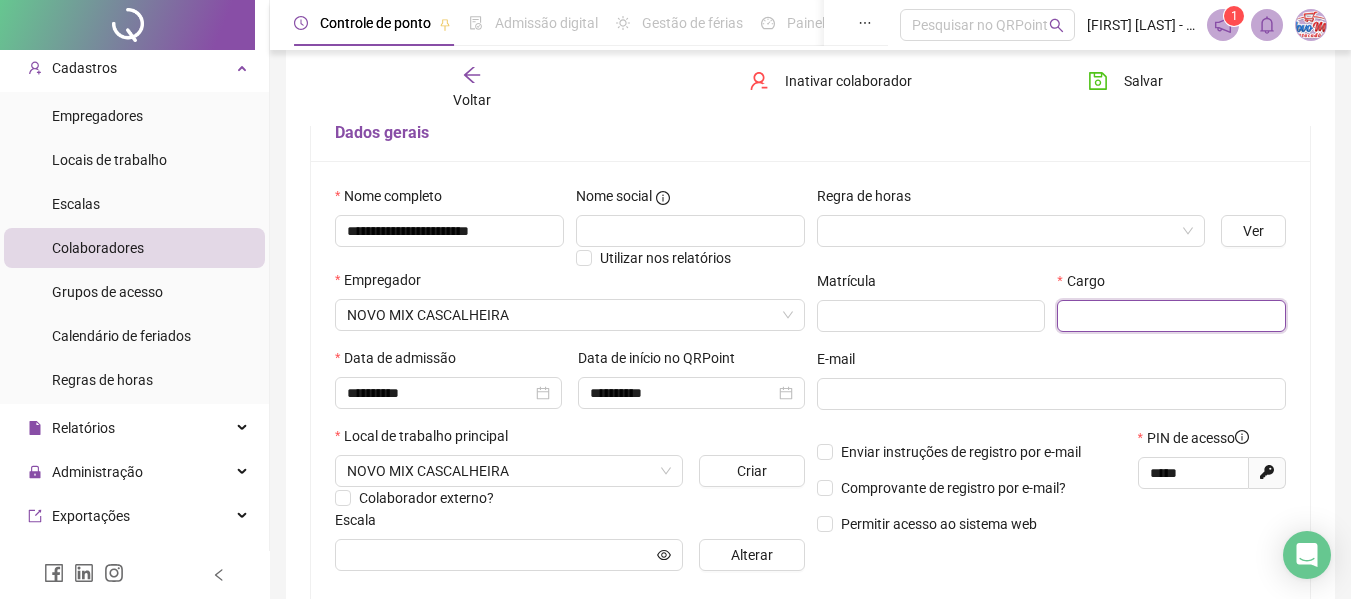 click at bounding box center (1171, 316) 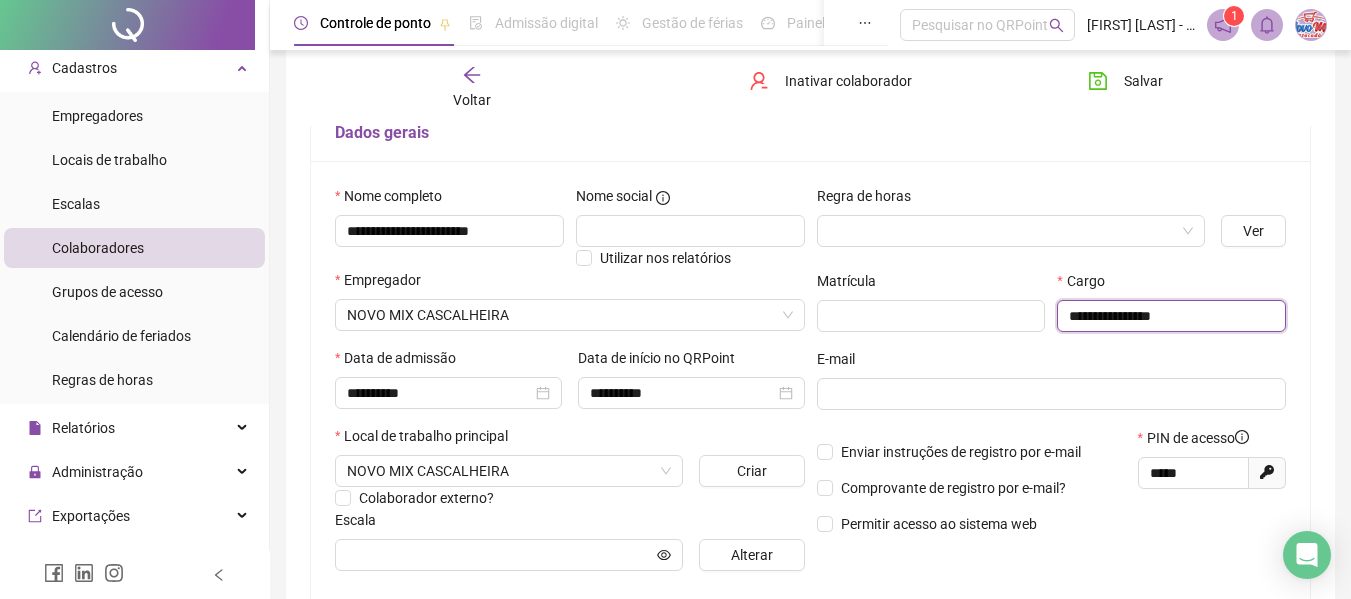 type on "**********" 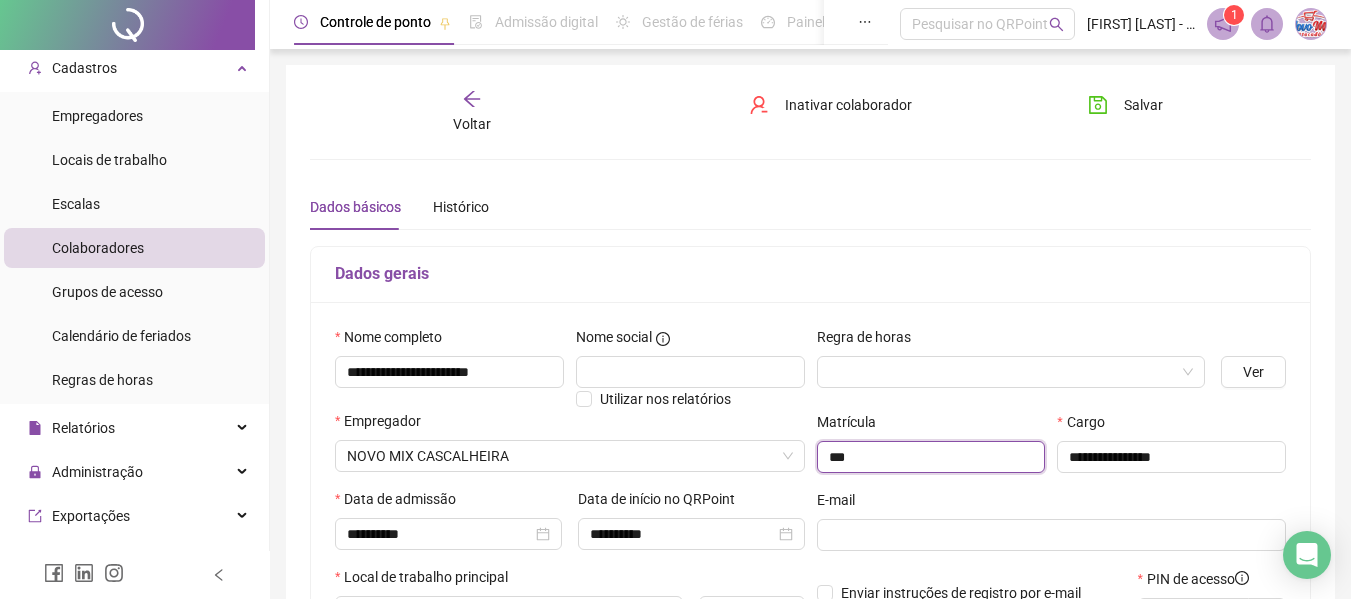 scroll, scrollTop: 0, scrollLeft: 0, axis: both 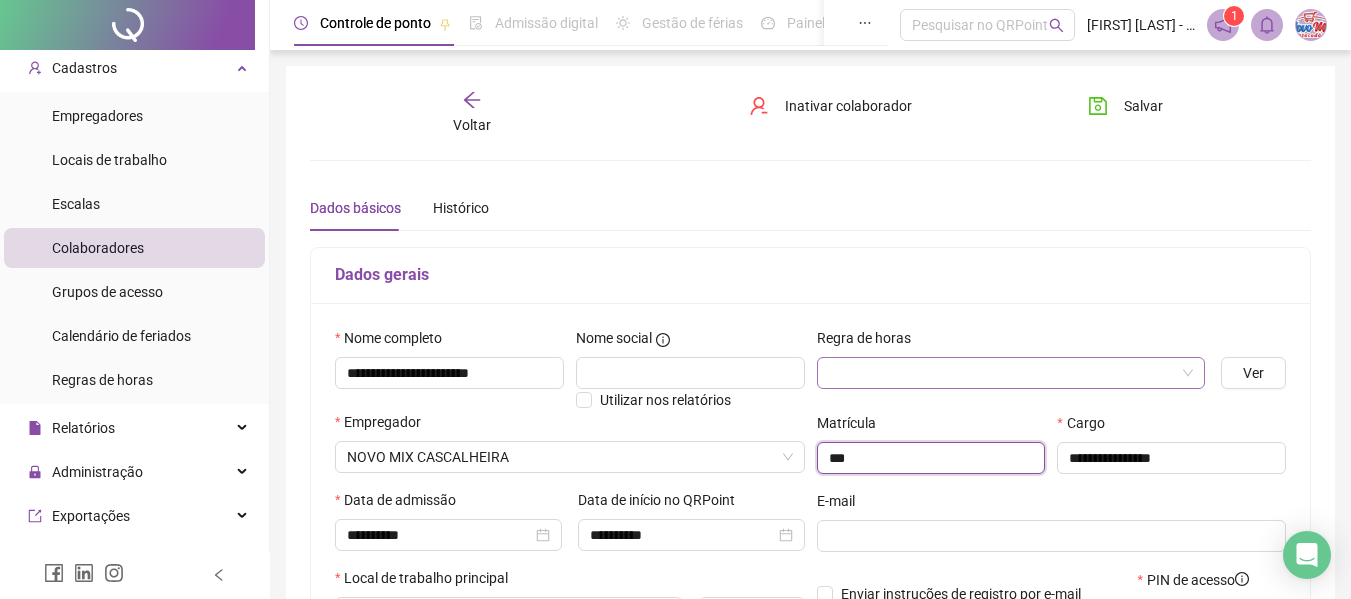 type on "***" 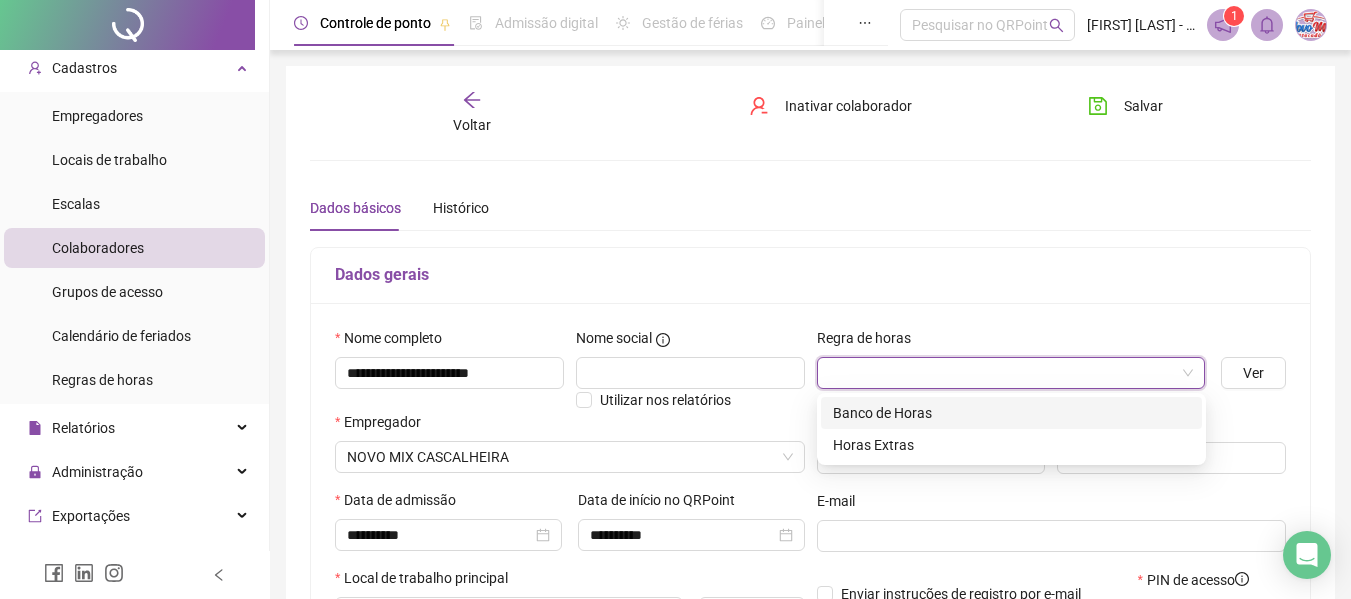 click at bounding box center (1005, 373) 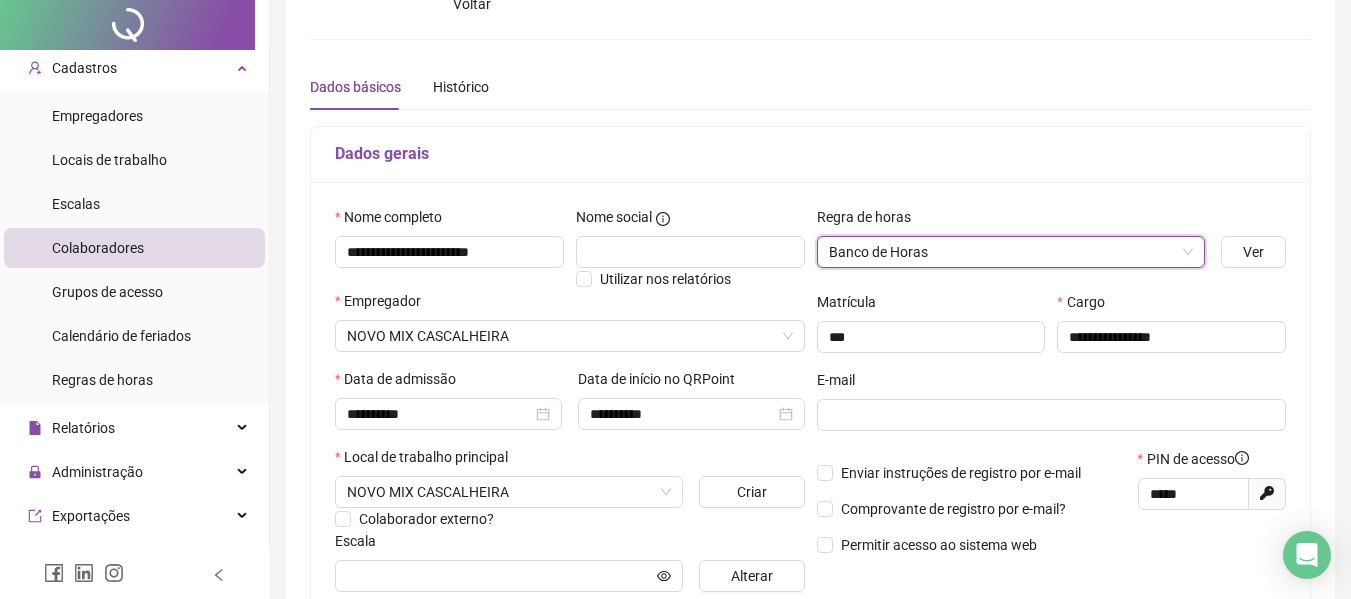 scroll, scrollTop: 0, scrollLeft: 0, axis: both 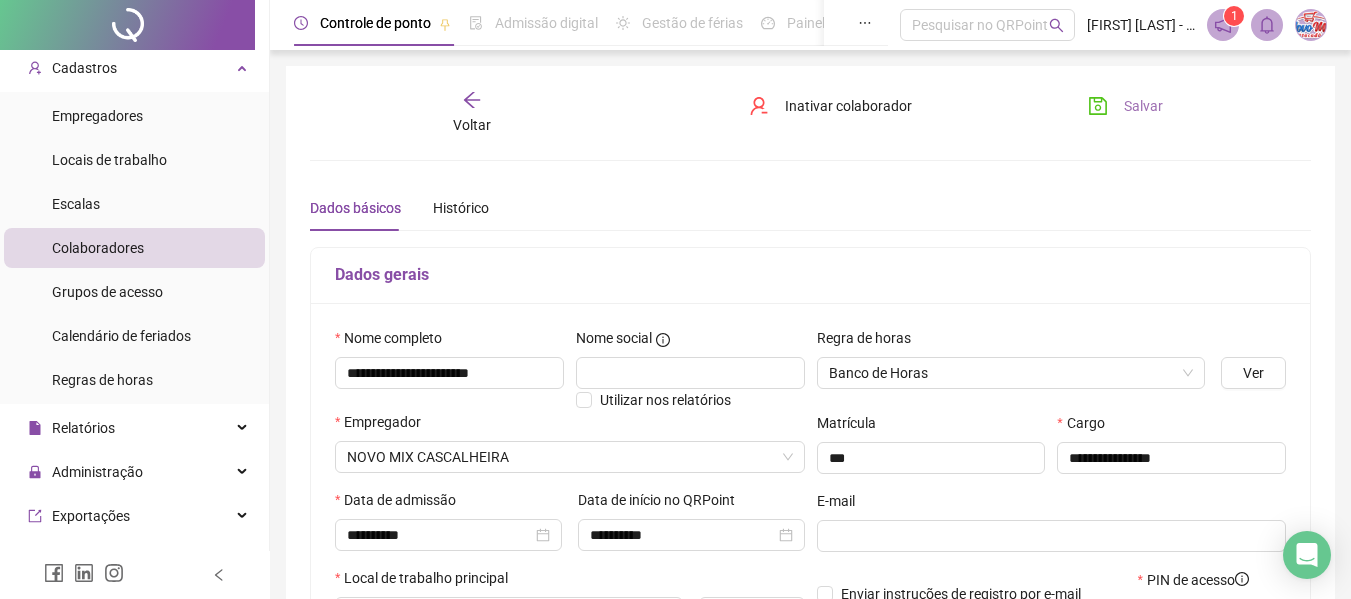 click on "Salvar" at bounding box center (1143, 106) 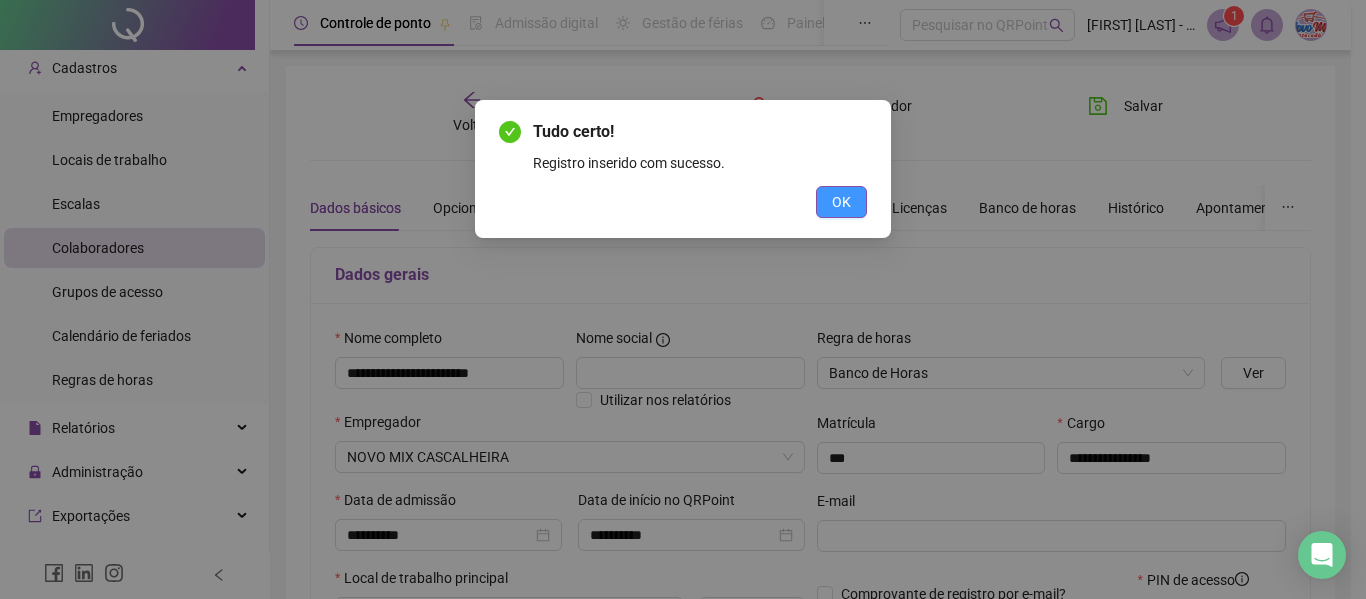 click on "OK" at bounding box center (841, 202) 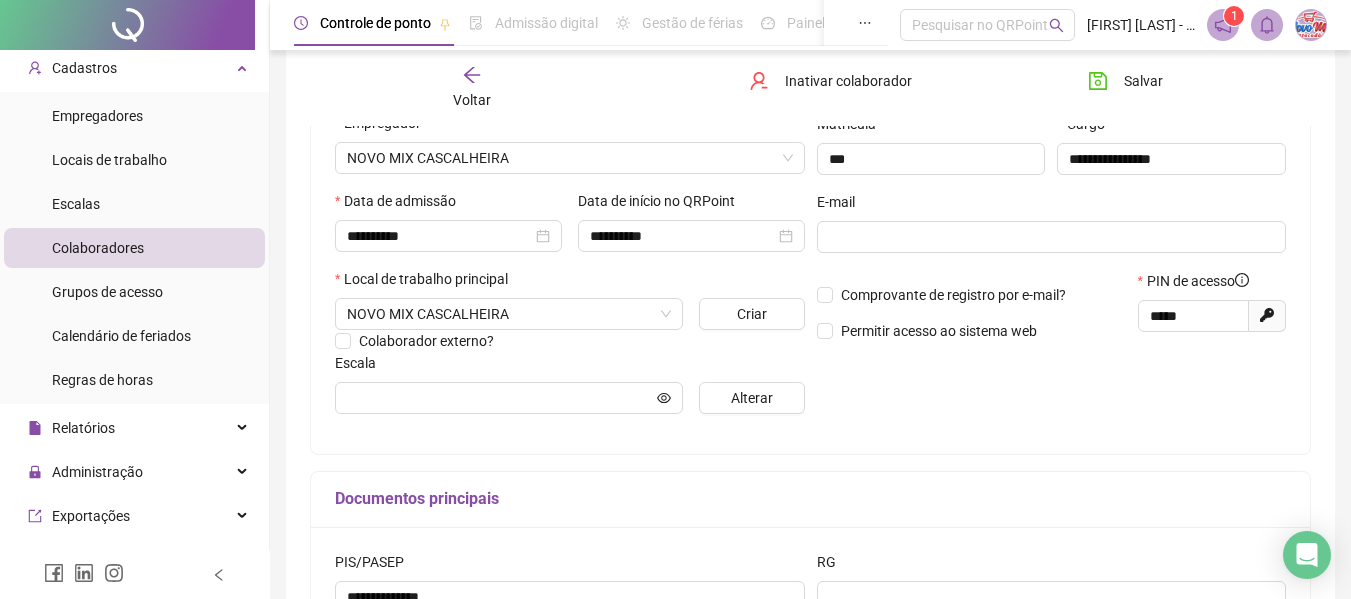 scroll, scrollTop: 300, scrollLeft: 0, axis: vertical 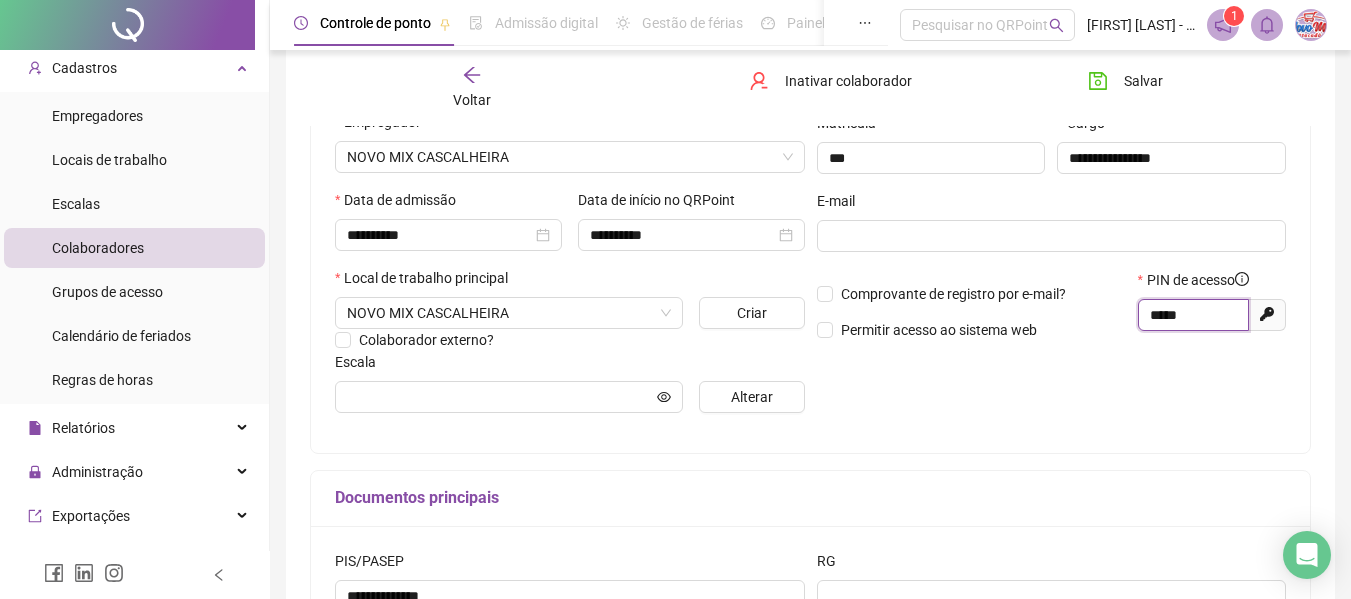 click on "*****" at bounding box center [1191, 315] 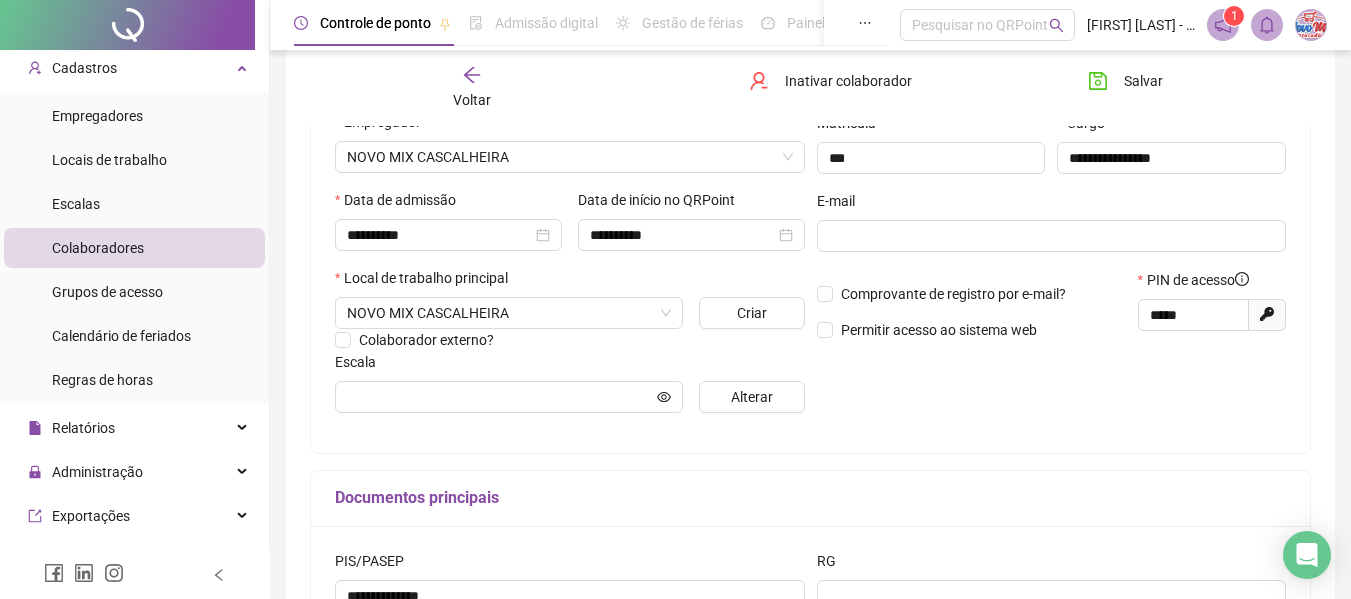click on "Voltar" at bounding box center [472, 88] 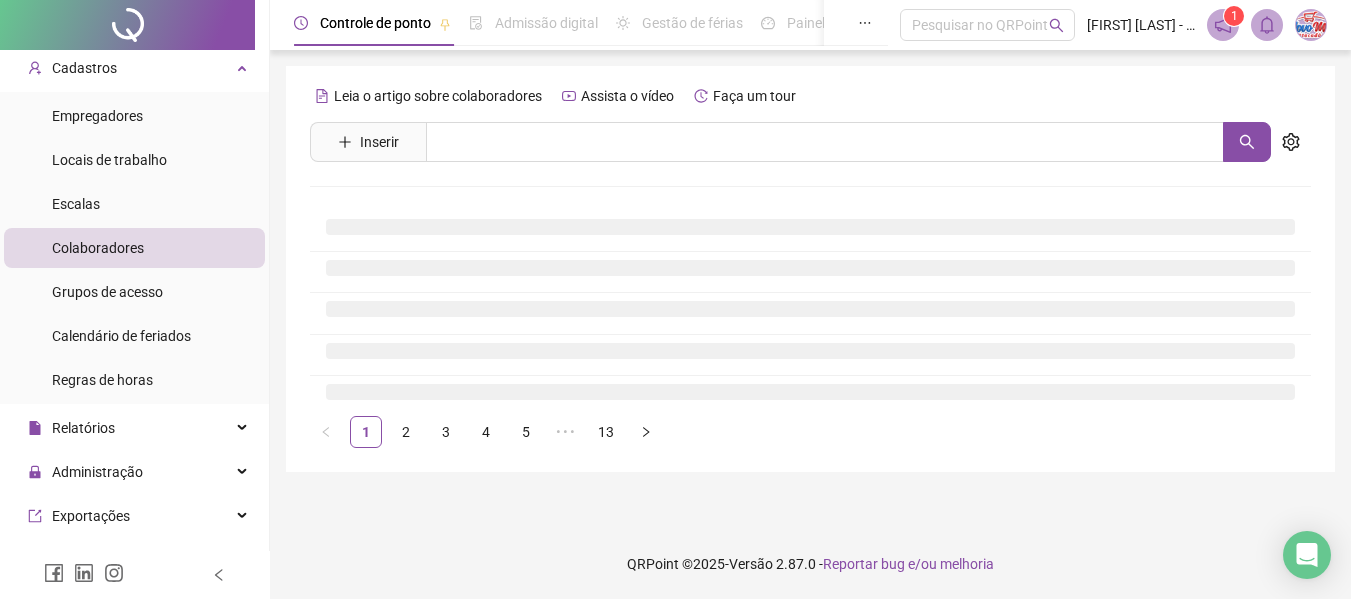 scroll, scrollTop: 0, scrollLeft: 0, axis: both 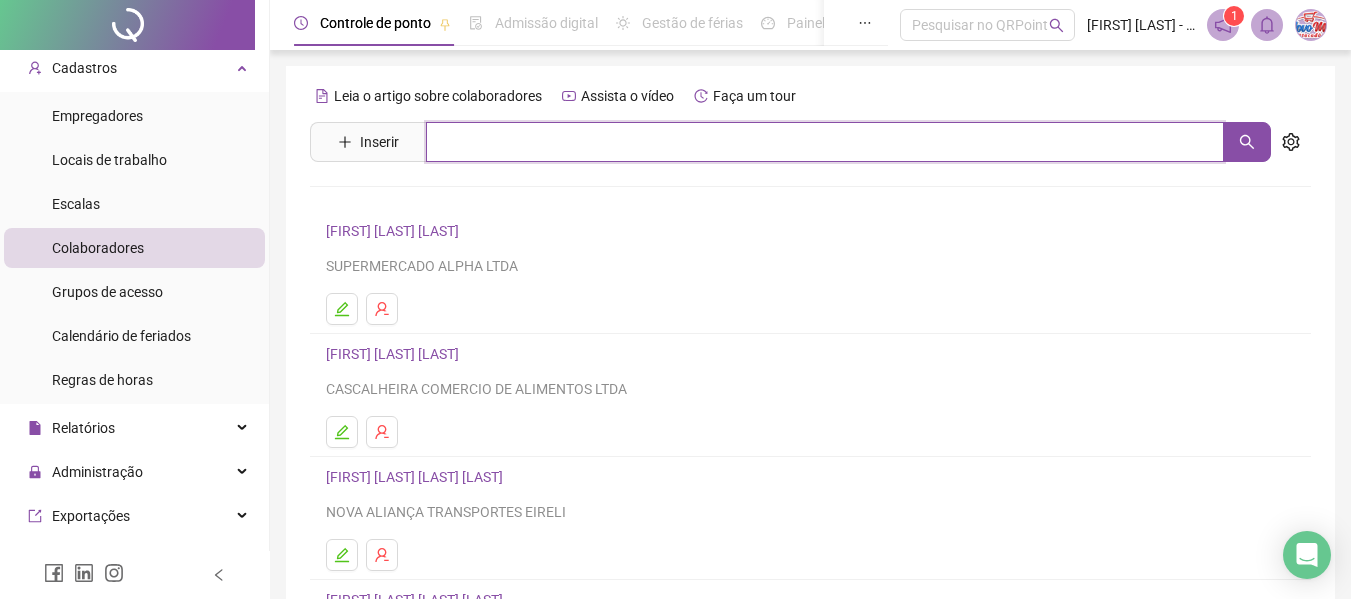 click at bounding box center [825, 142] 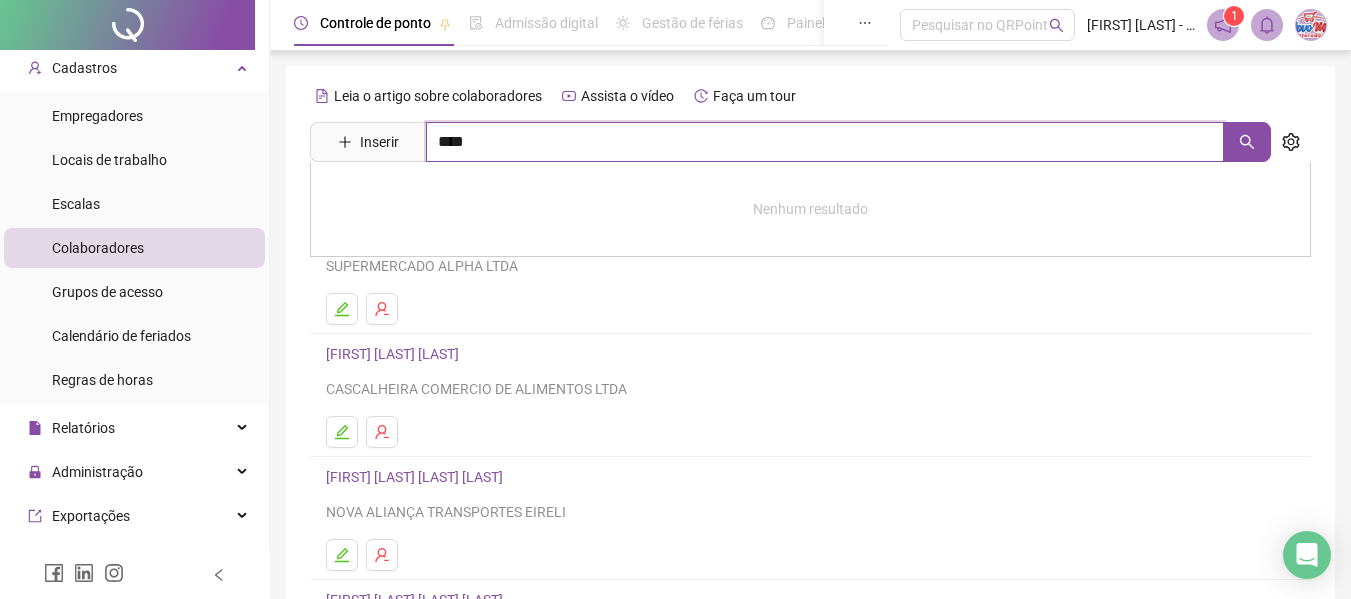 type on "****" 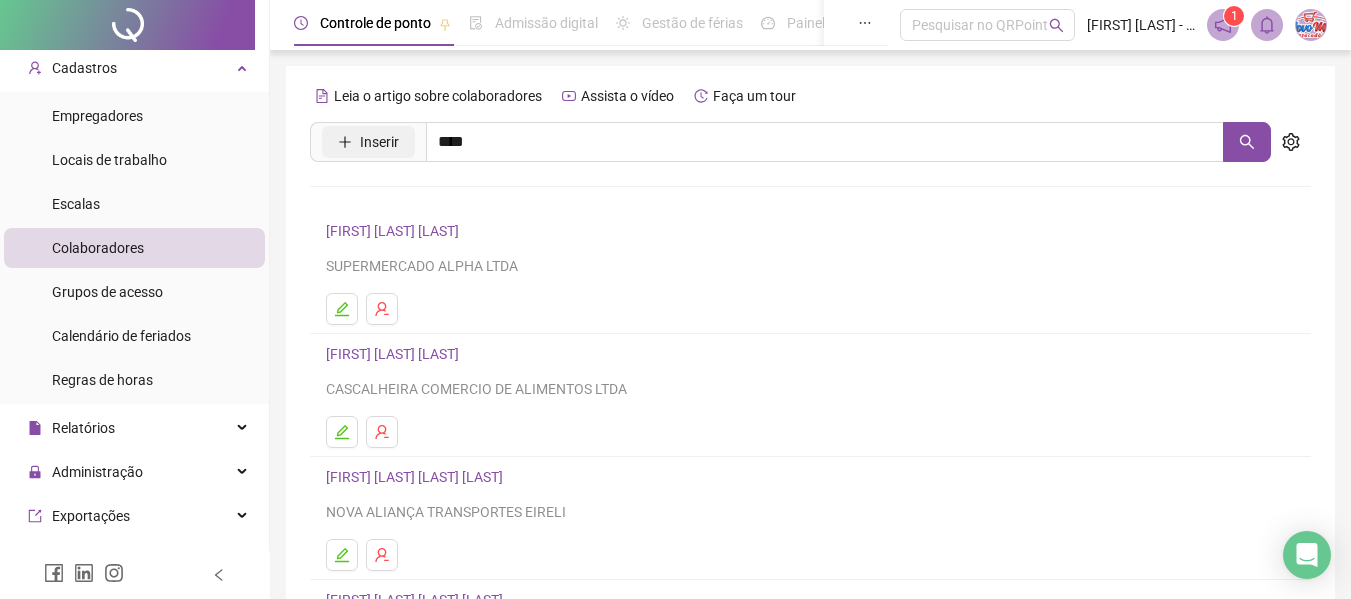 click on "Inserir" at bounding box center [379, 142] 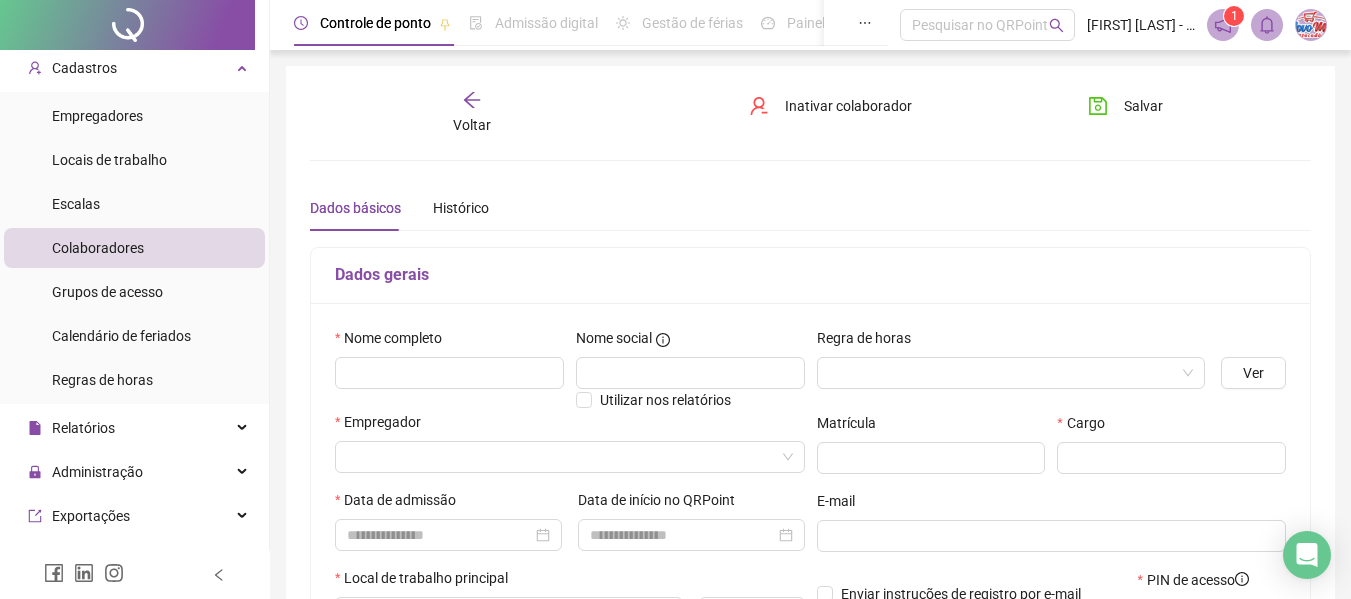 type on "*****" 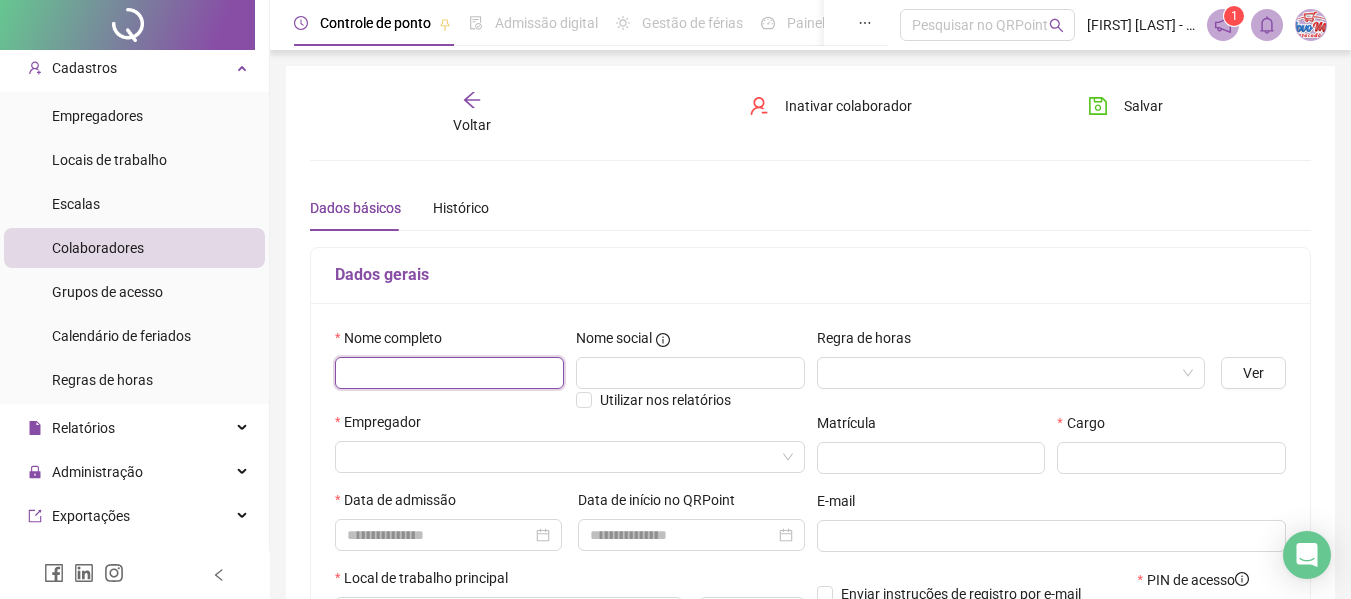 click at bounding box center [449, 373] 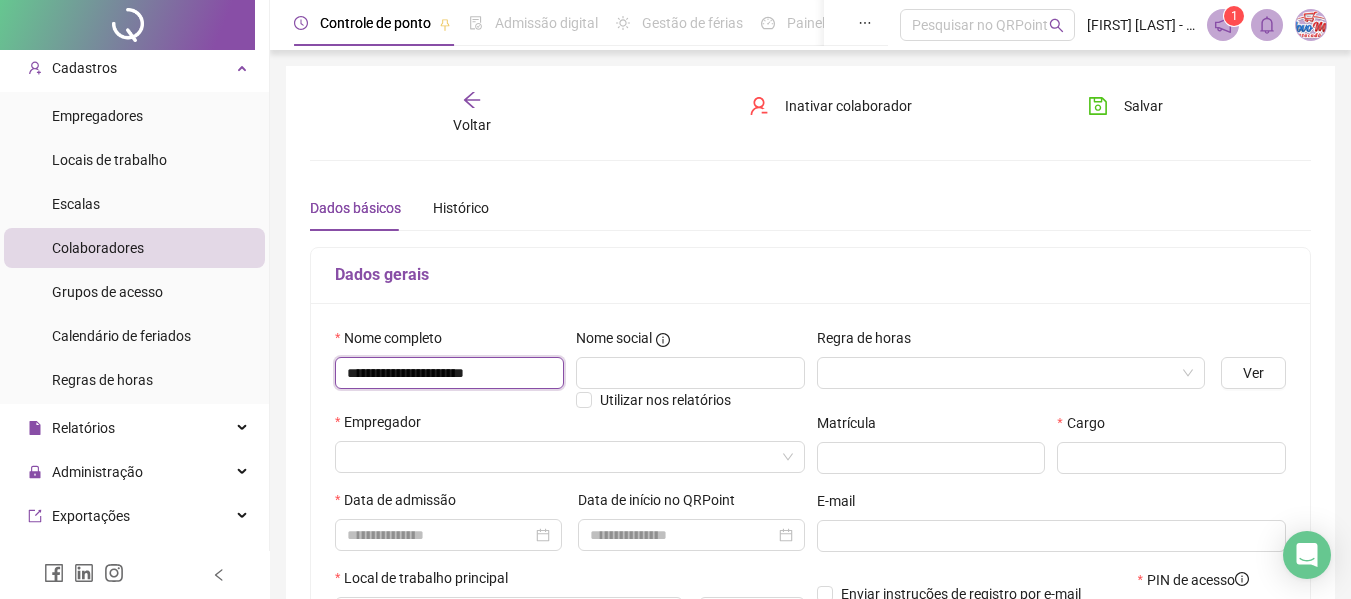 type on "**********" 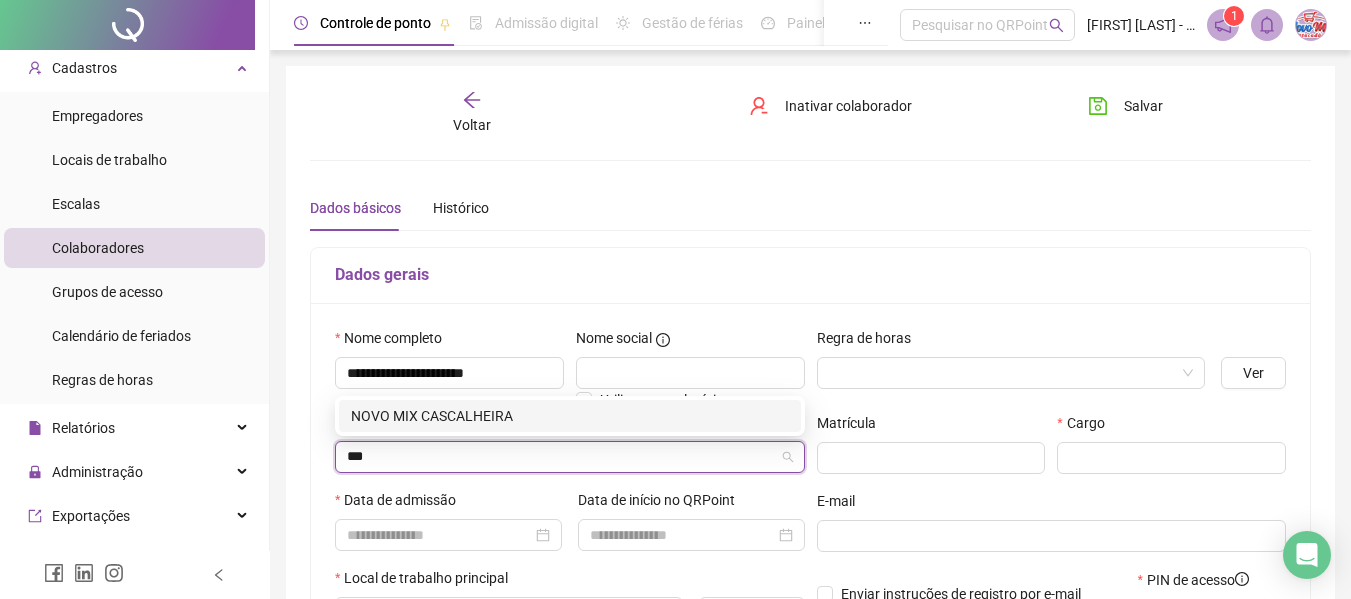 type on "****" 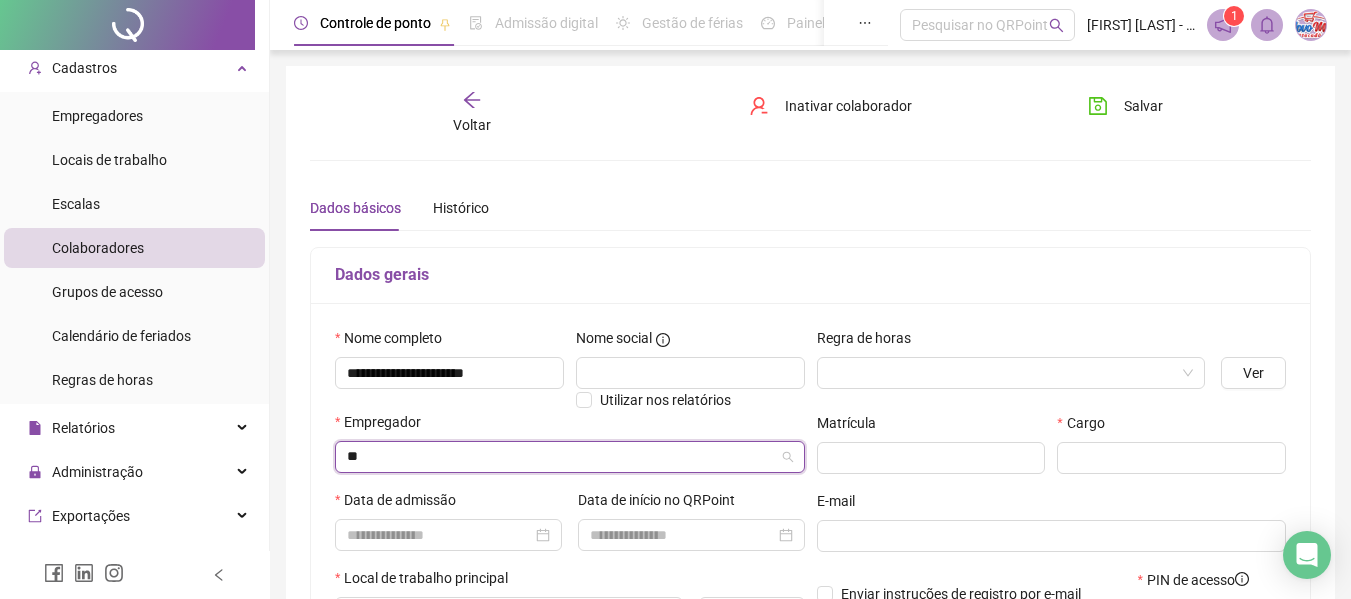 type on "***" 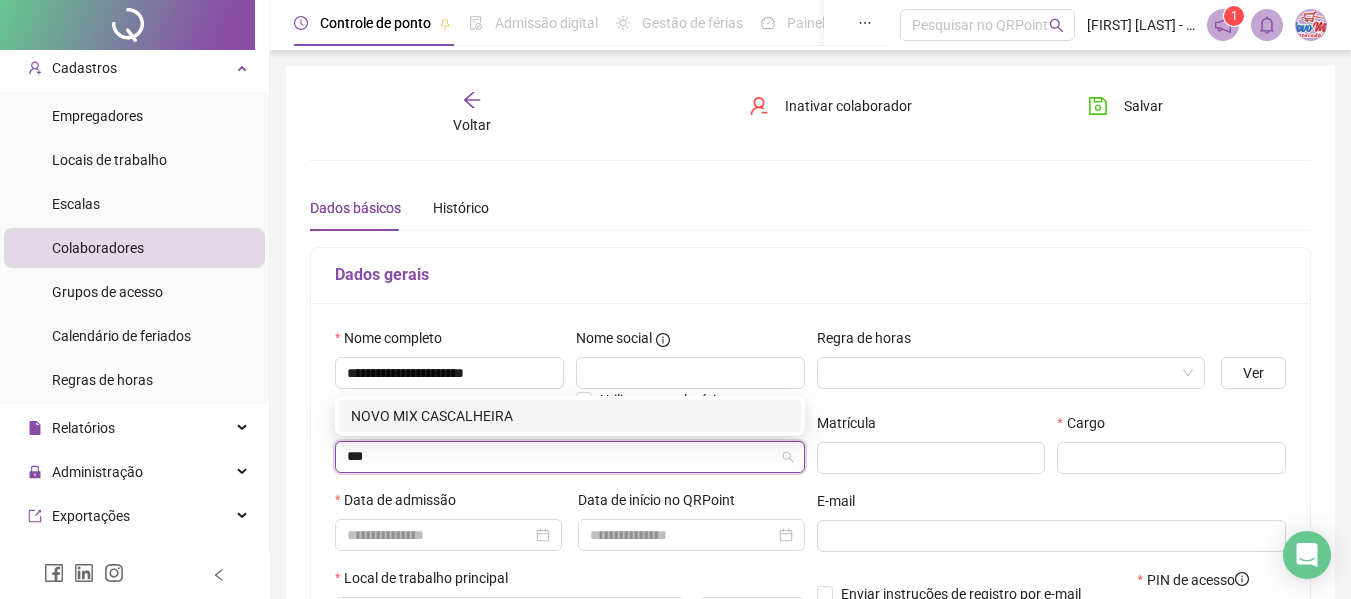 type 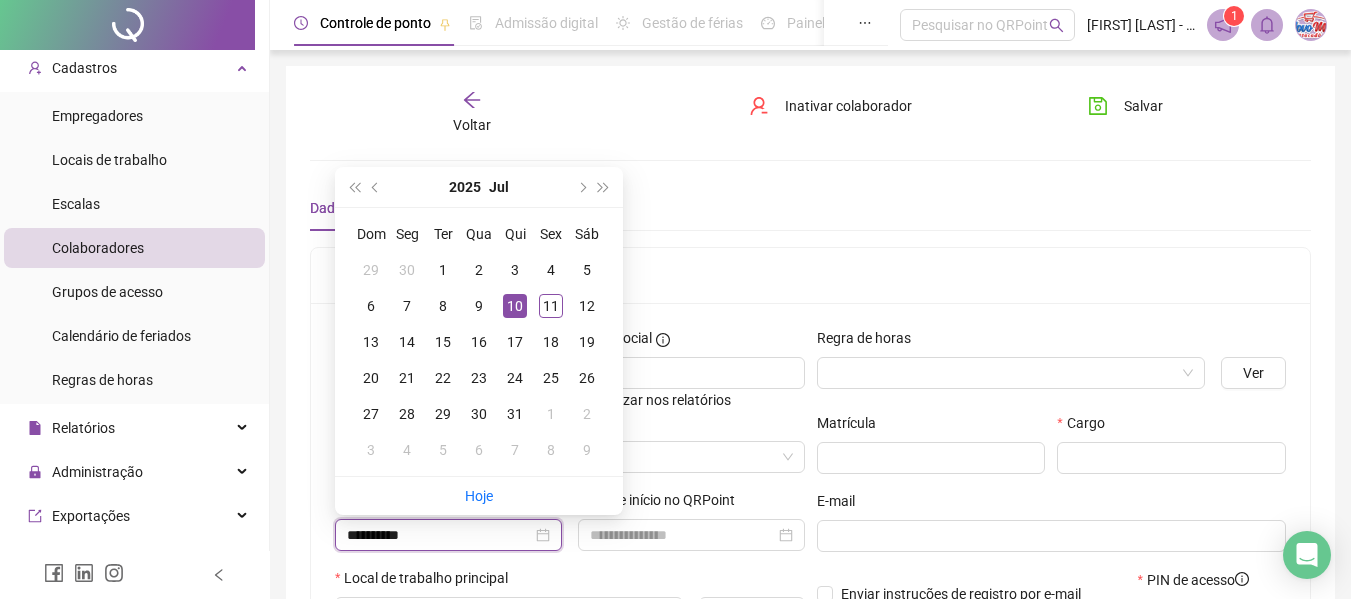 type on "**********" 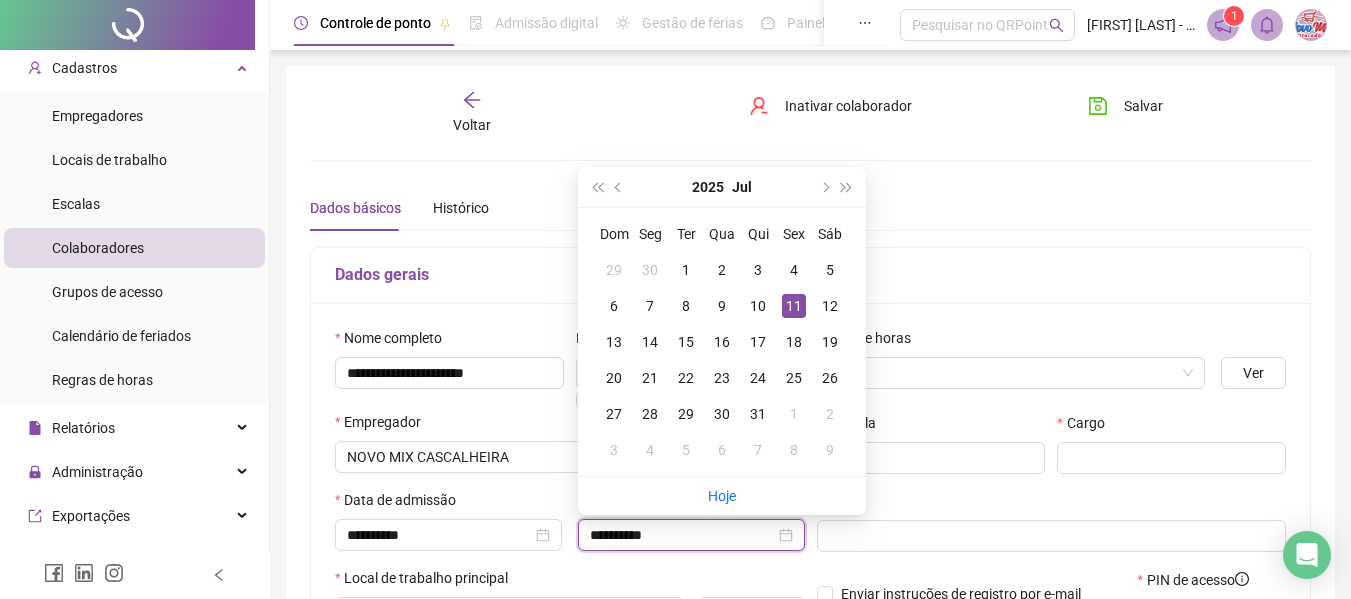 type on "**********" 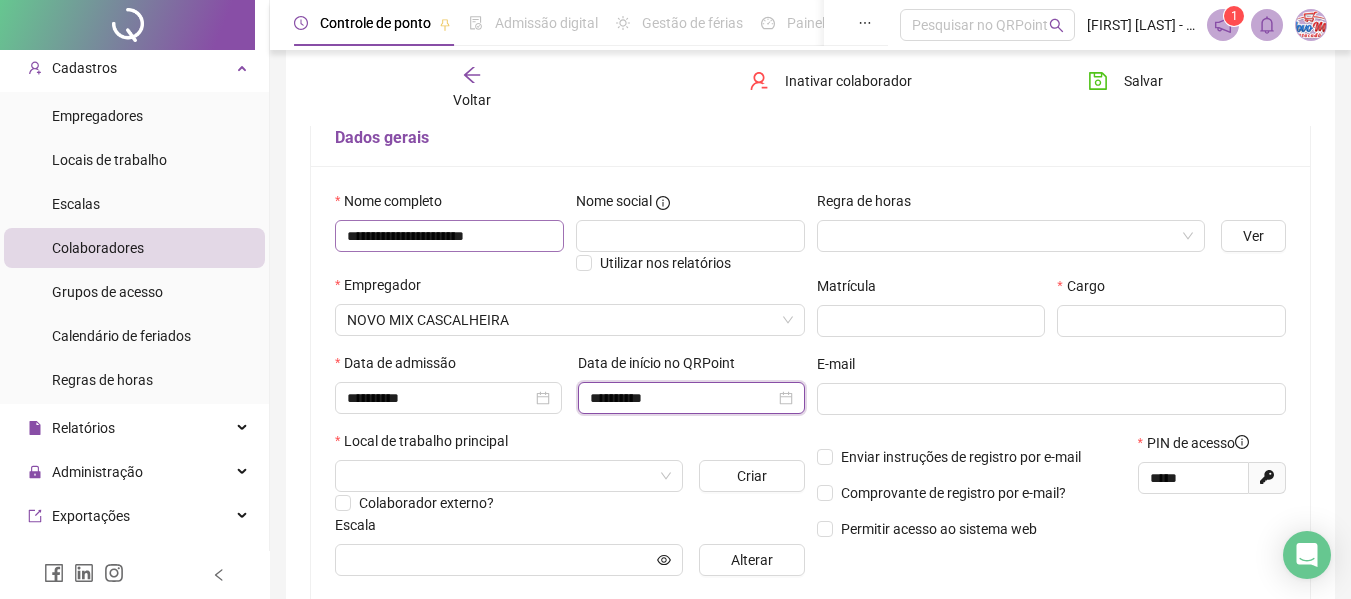 scroll, scrollTop: 300, scrollLeft: 0, axis: vertical 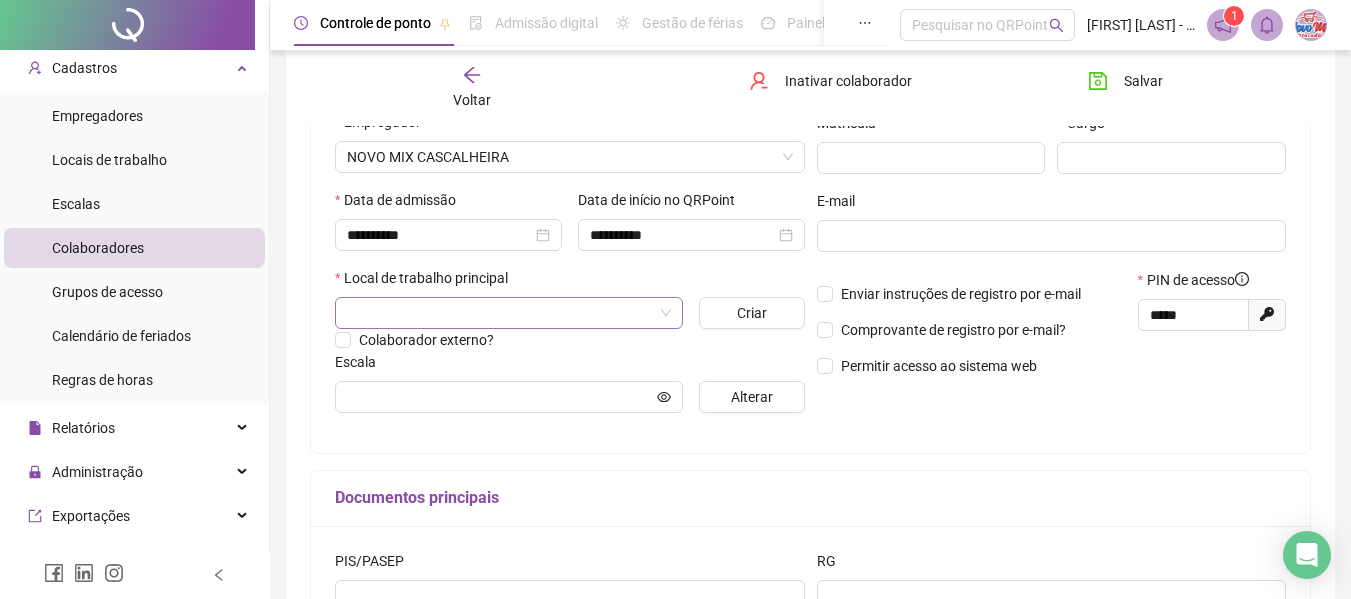 click at bounding box center (503, 313) 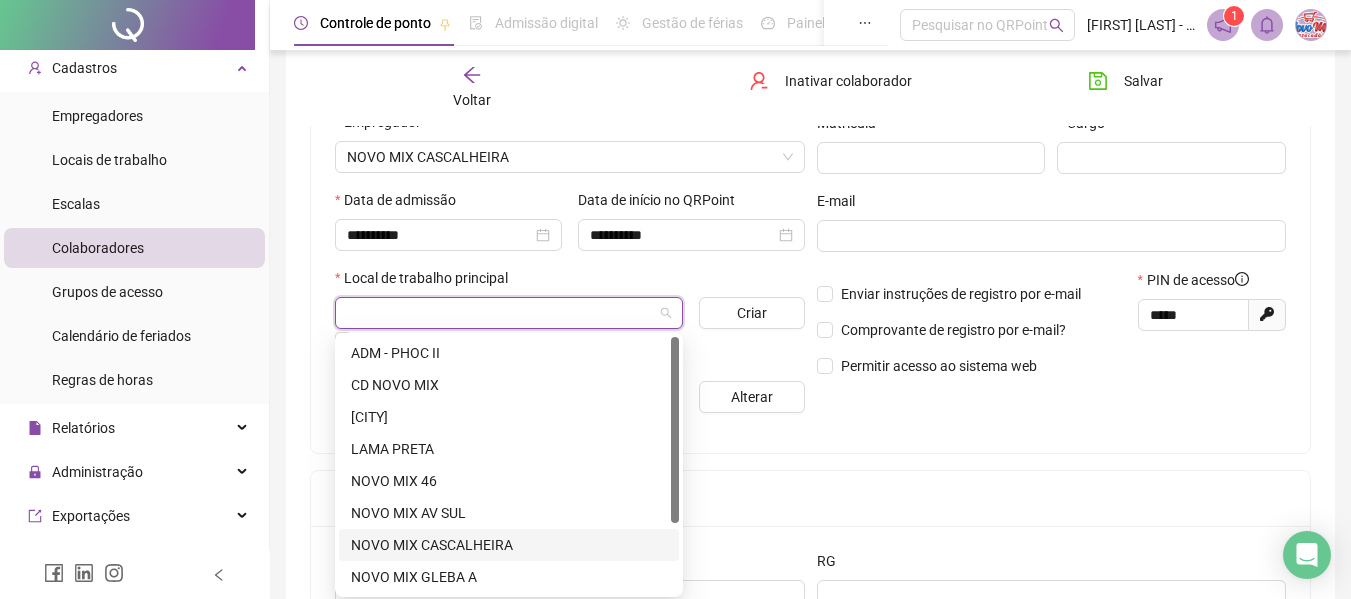 click on "NOVO MIX CASCALHEIRA" at bounding box center [509, 545] 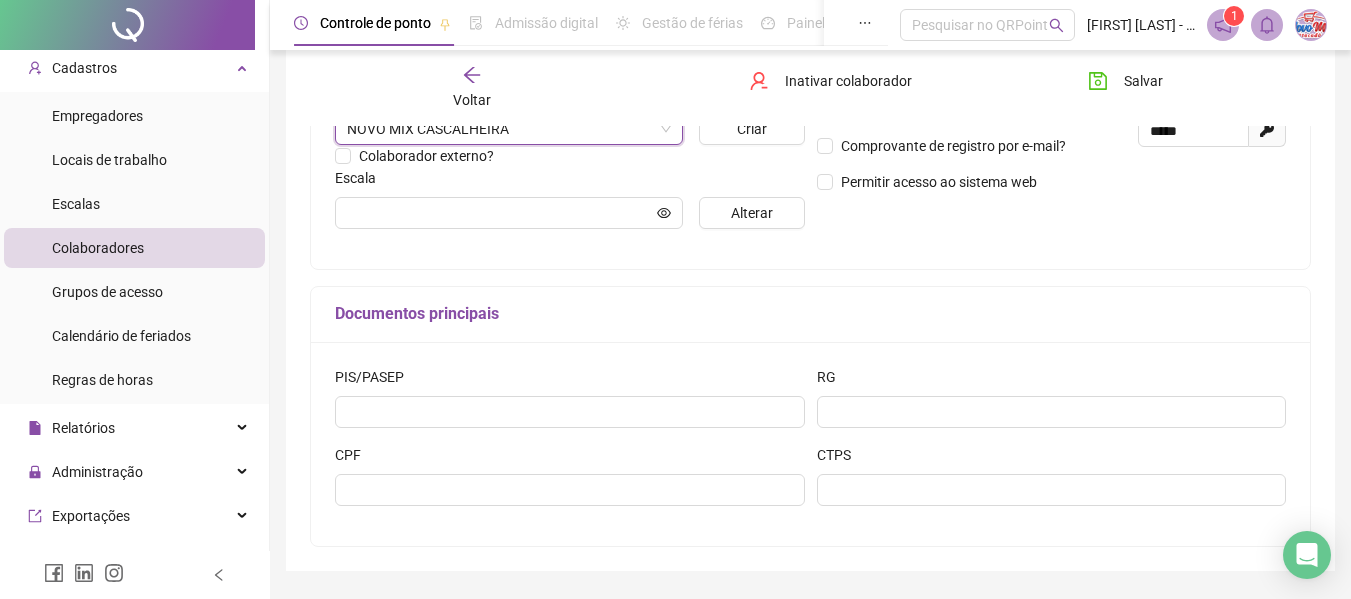 scroll, scrollTop: 500, scrollLeft: 0, axis: vertical 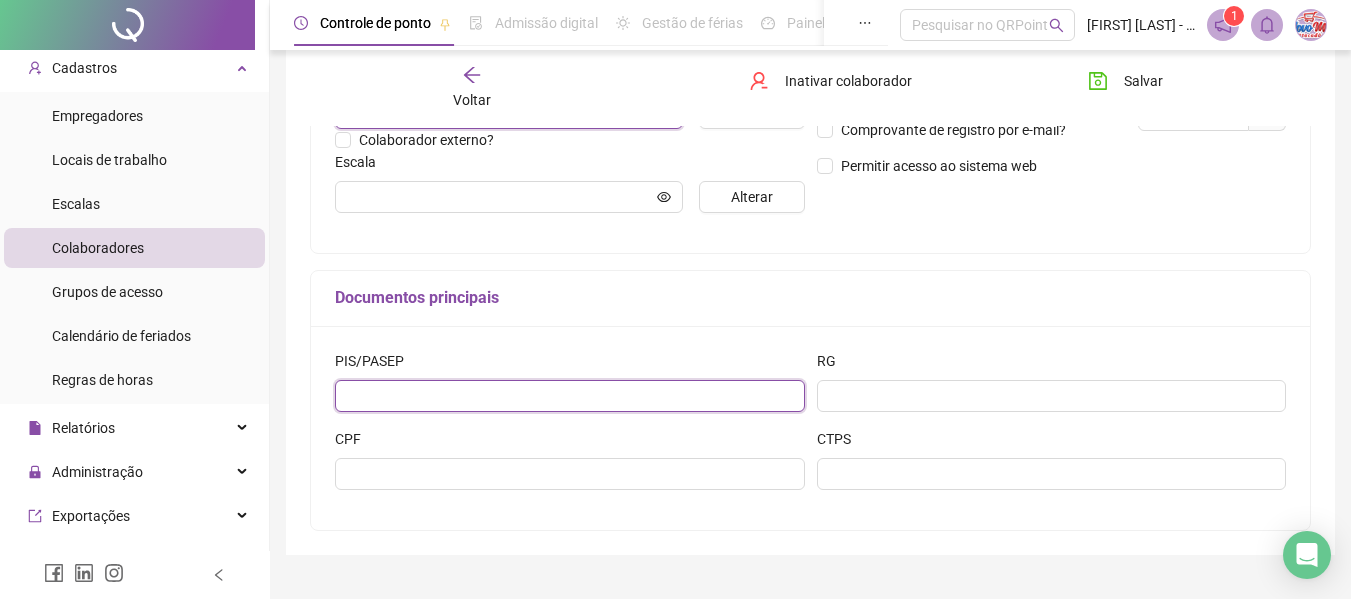 click at bounding box center (570, 396) 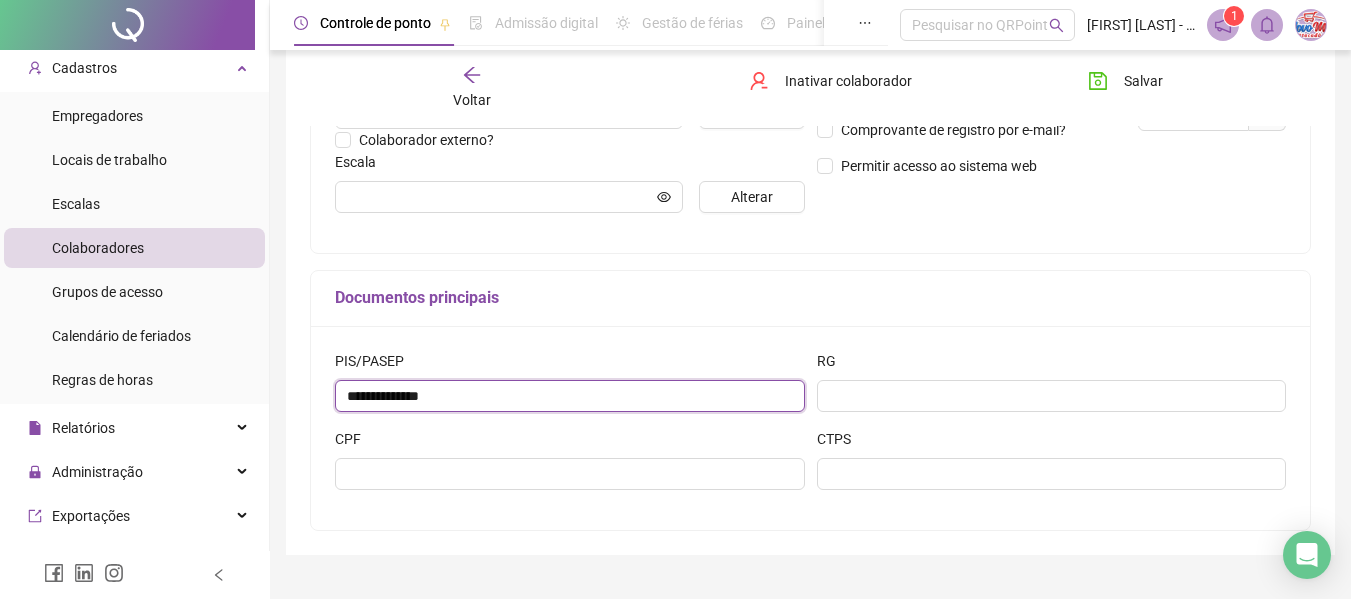 type on "**********" 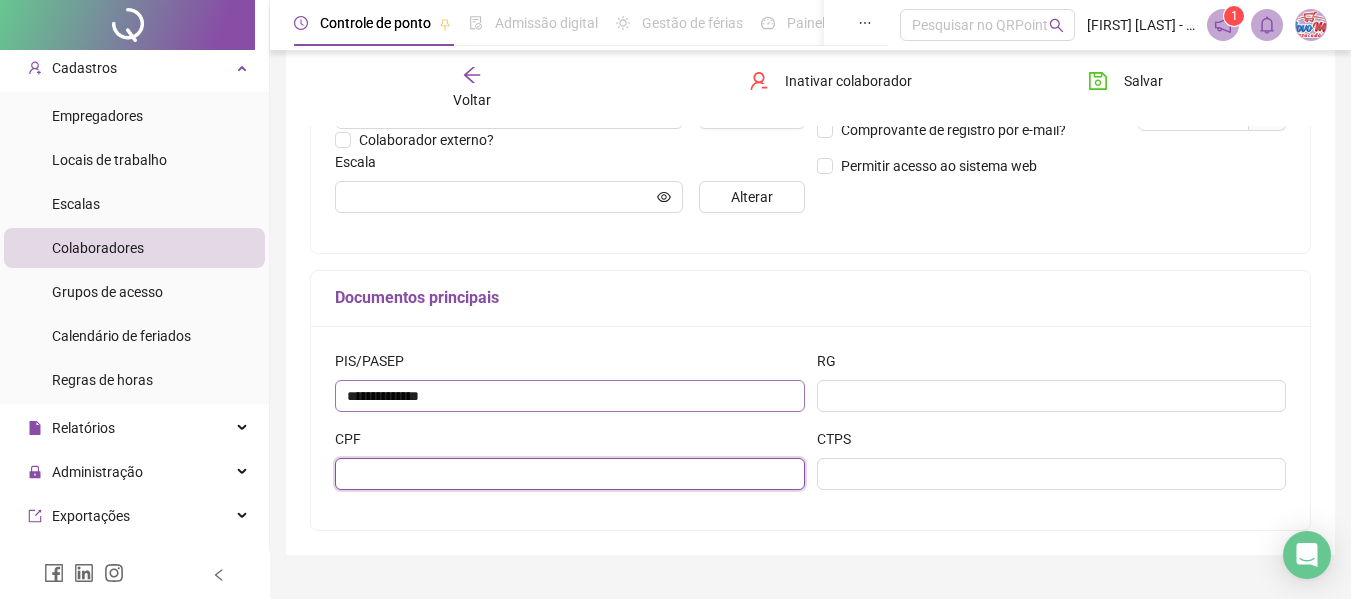 paste on "**********" 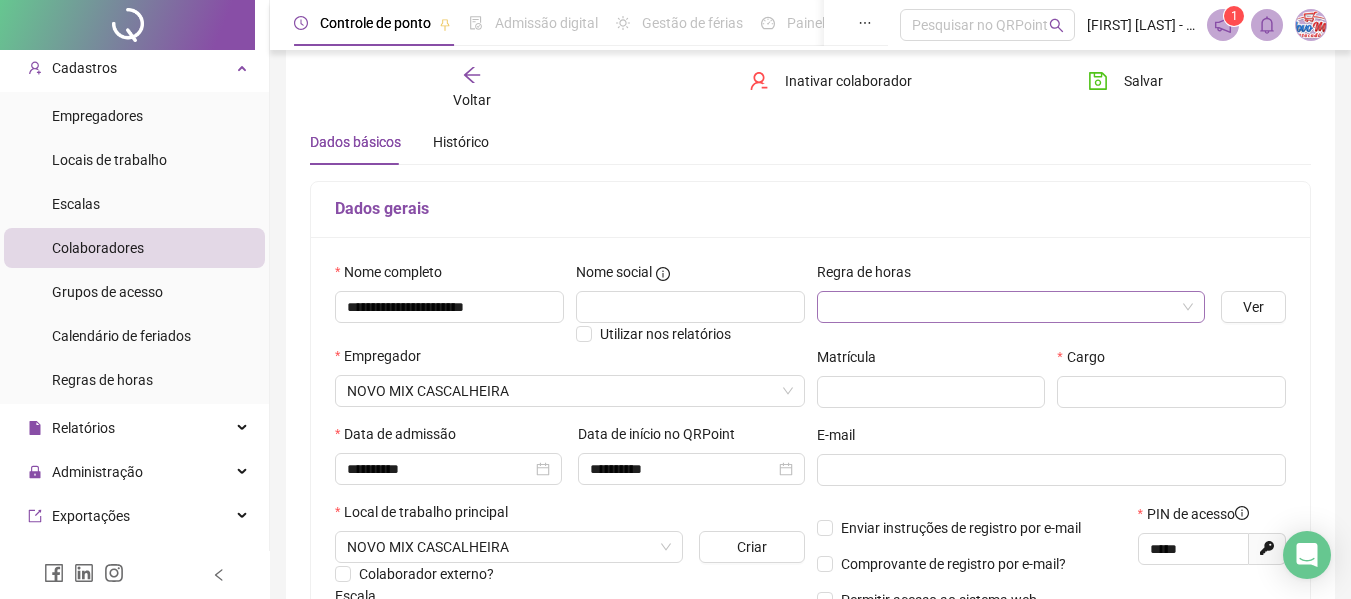 scroll, scrollTop: 100, scrollLeft: 0, axis: vertical 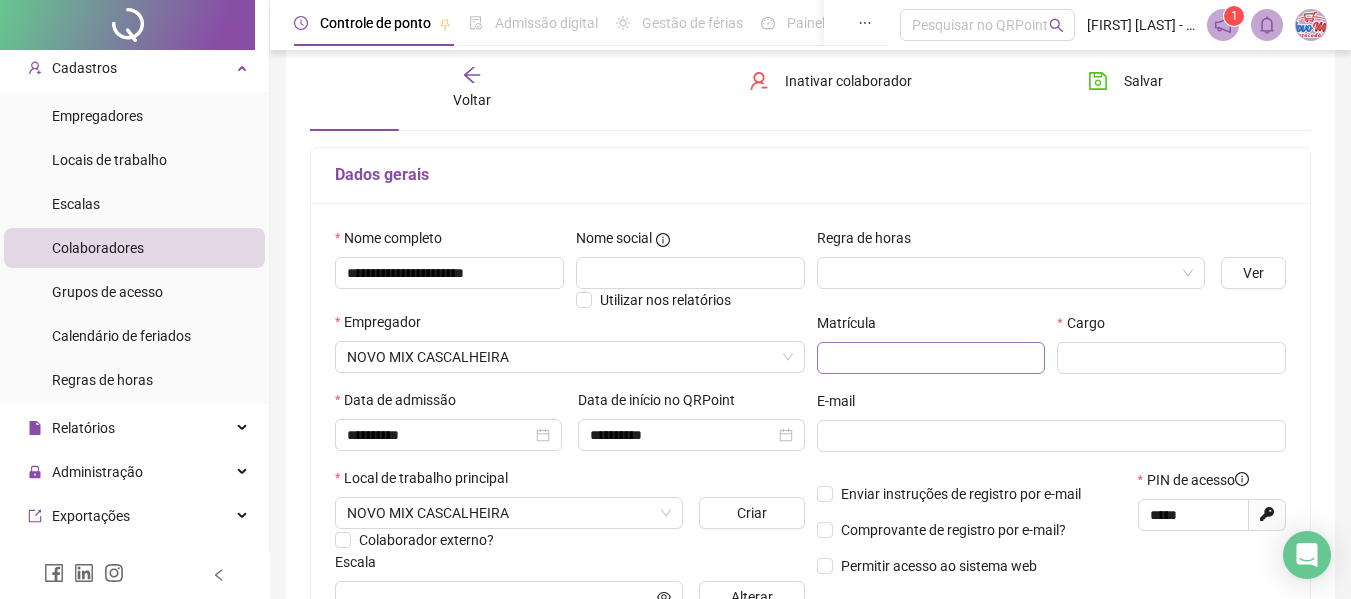 type on "**********" 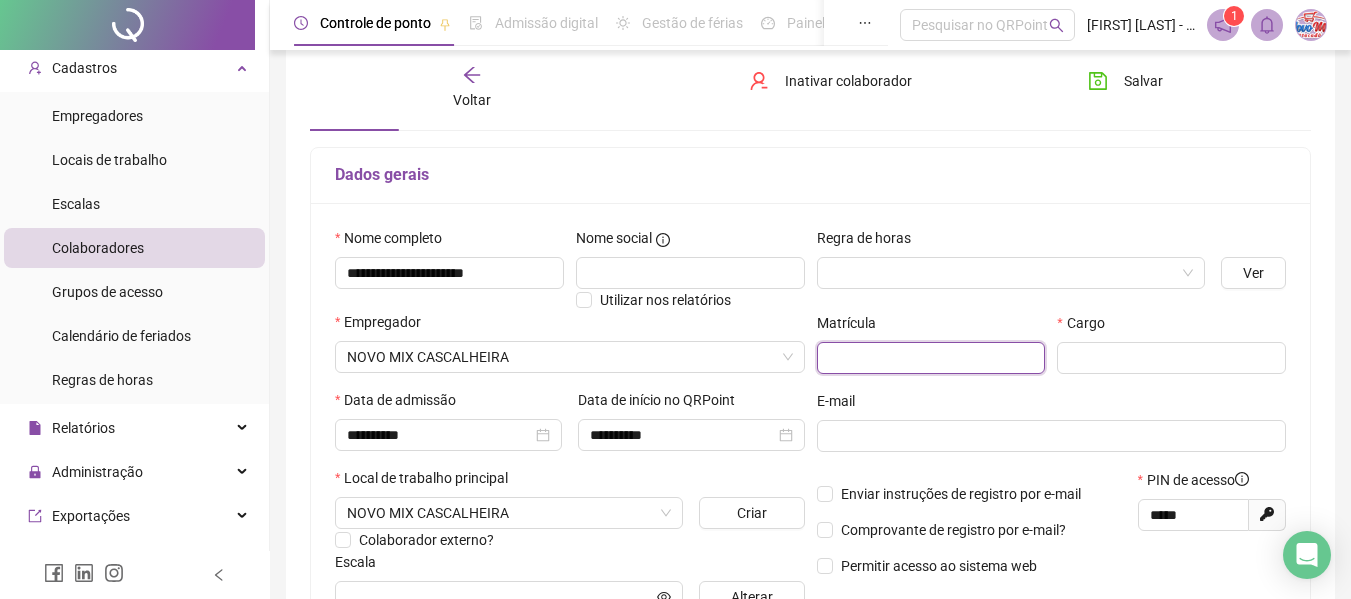click at bounding box center [931, 358] 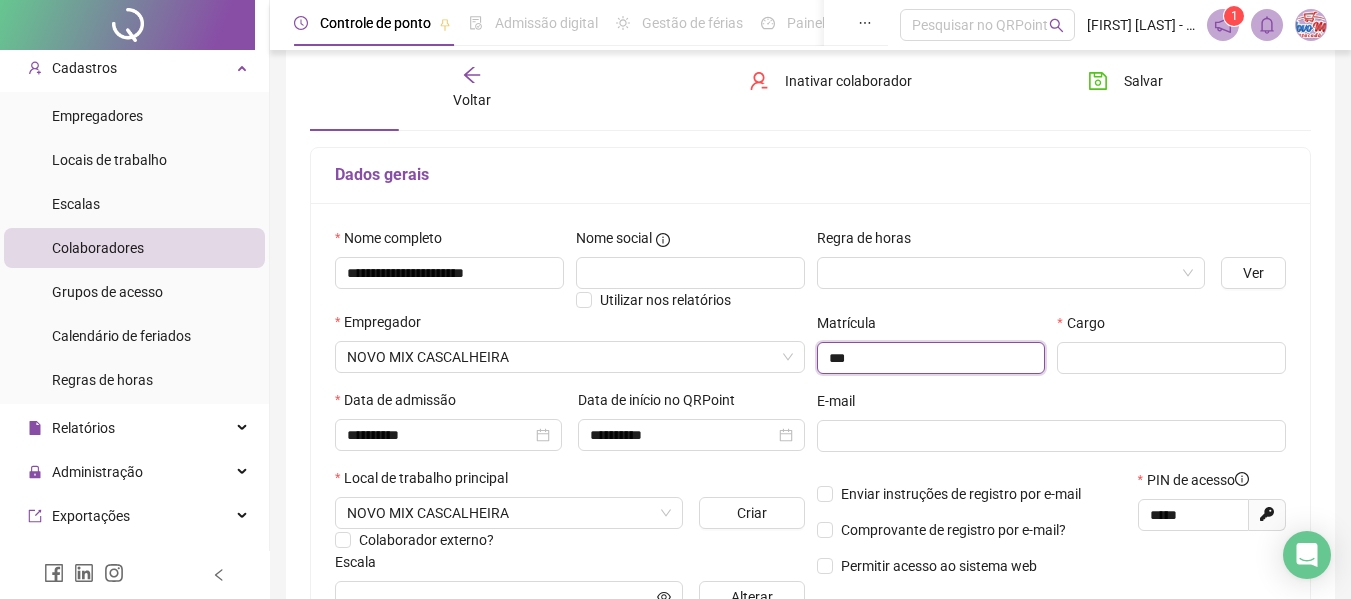 type on "***" 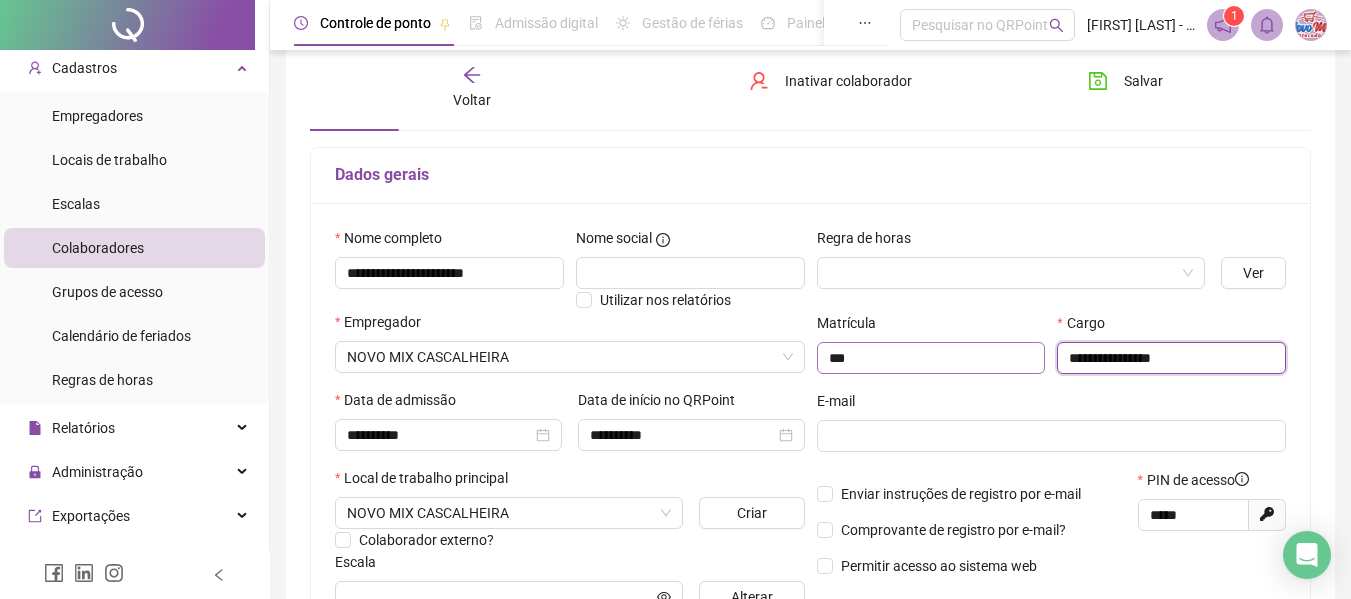 type on "**********" 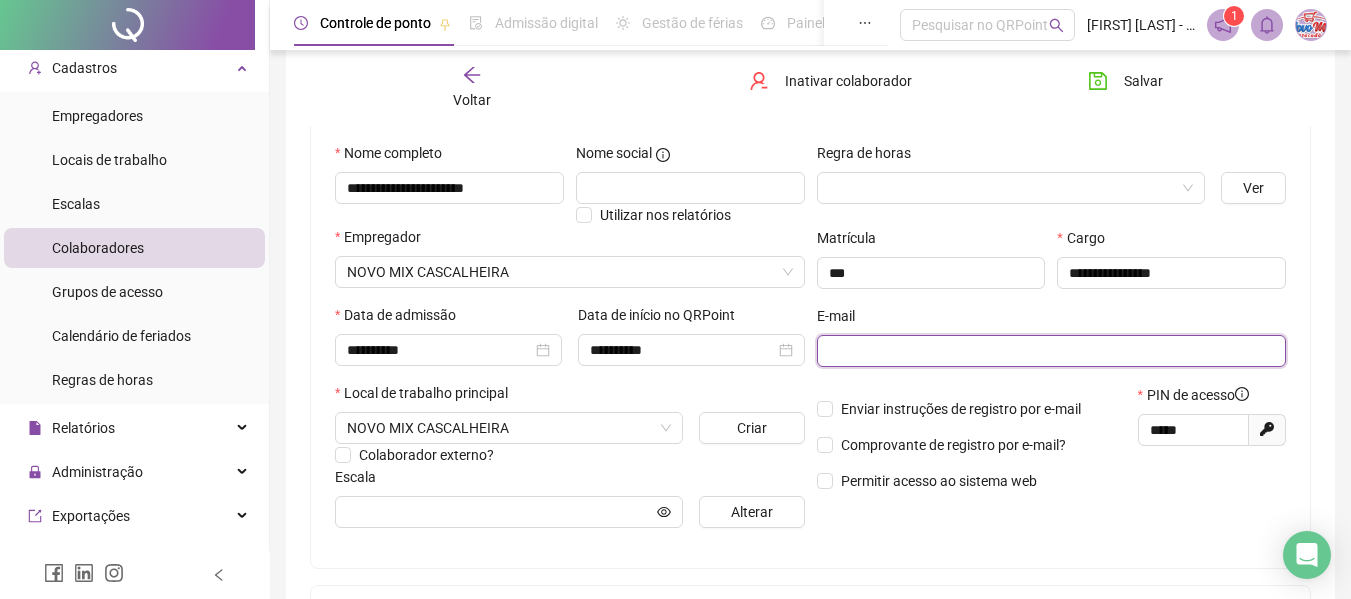 scroll, scrollTop: 300, scrollLeft: 0, axis: vertical 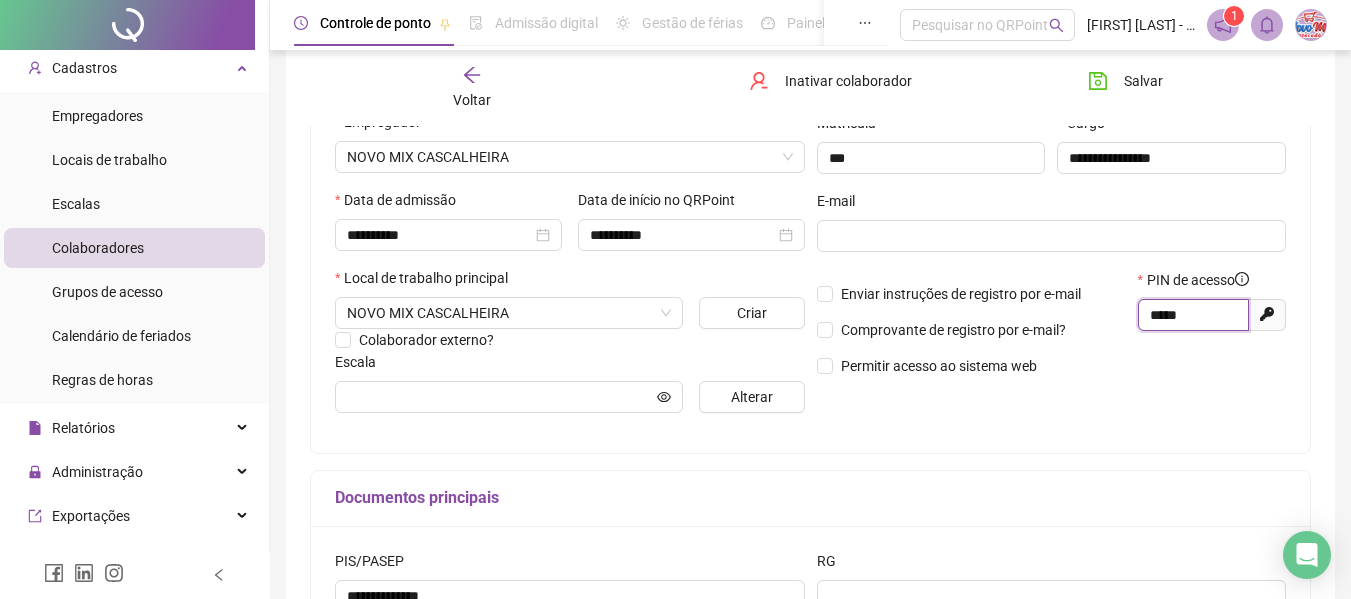 click on "*****" at bounding box center [1191, 315] 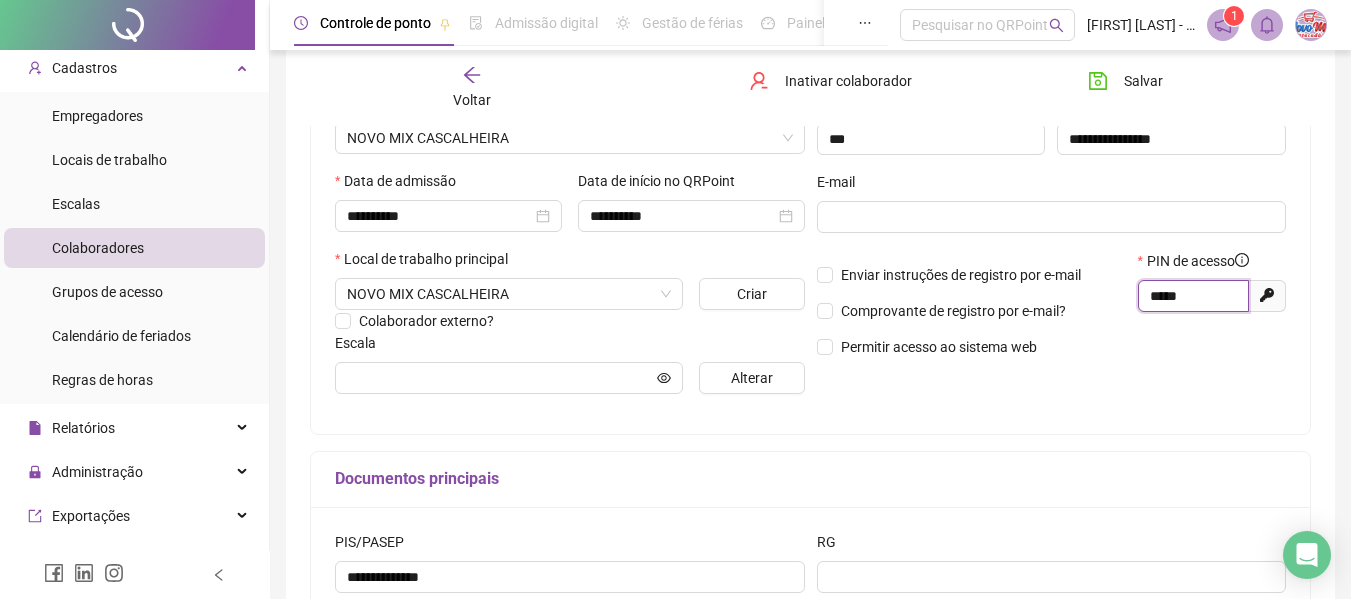 scroll, scrollTop: 42, scrollLeft: 0, axis: vertical 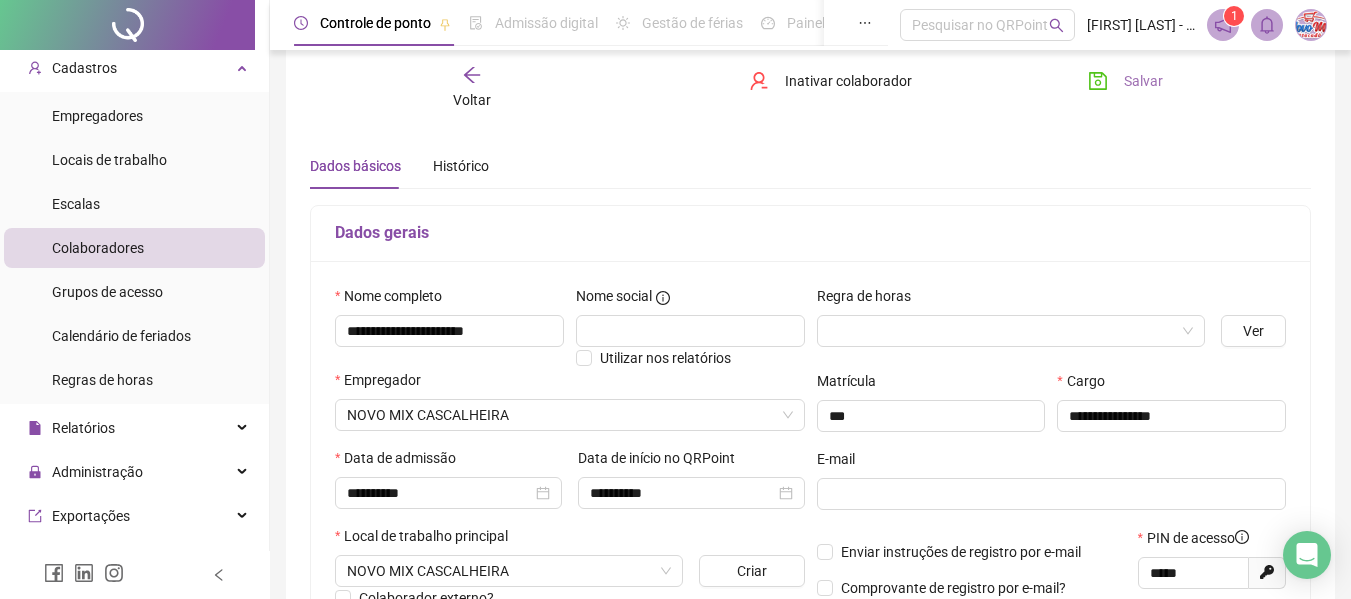 click on "Salvar" at bounding box center (1143, 81) 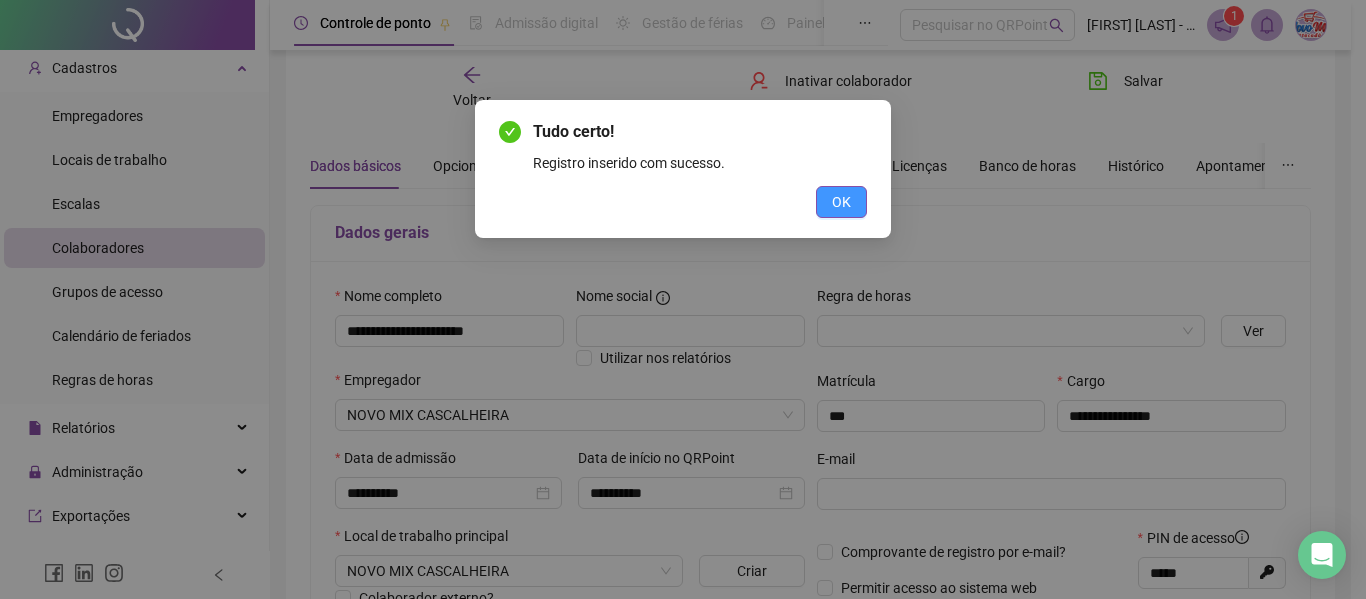 click on "OK" at bounding box center [841, 202] 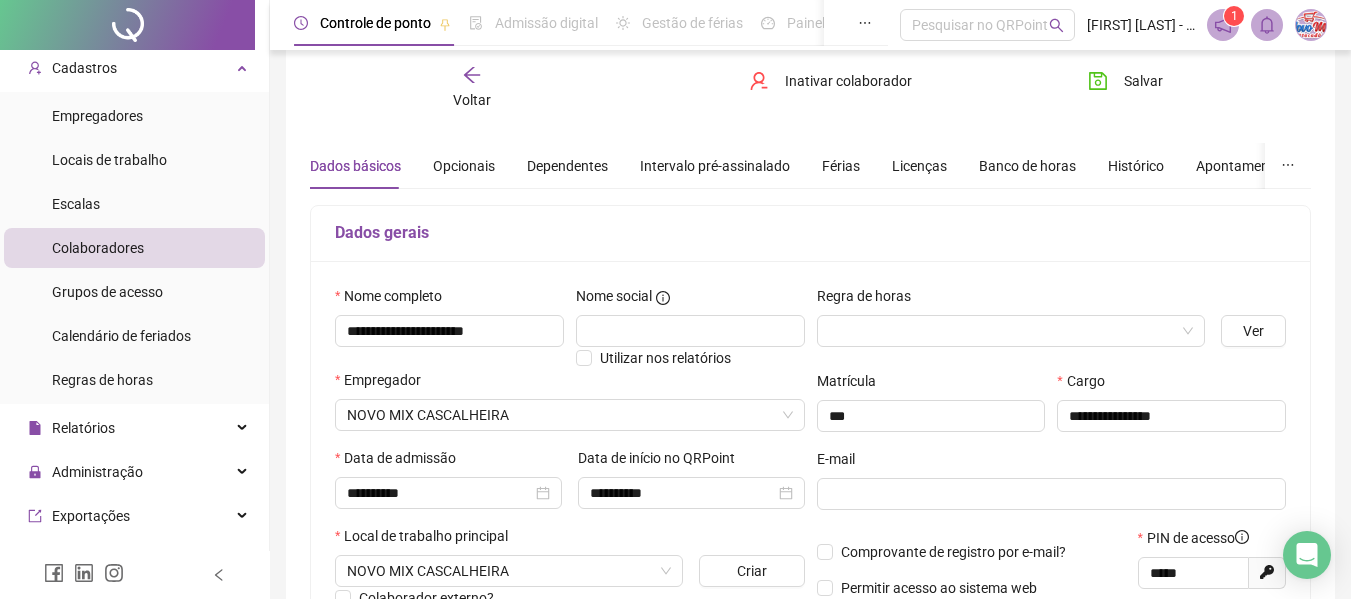 click on "Voltar" at bounding box center (472, 88) 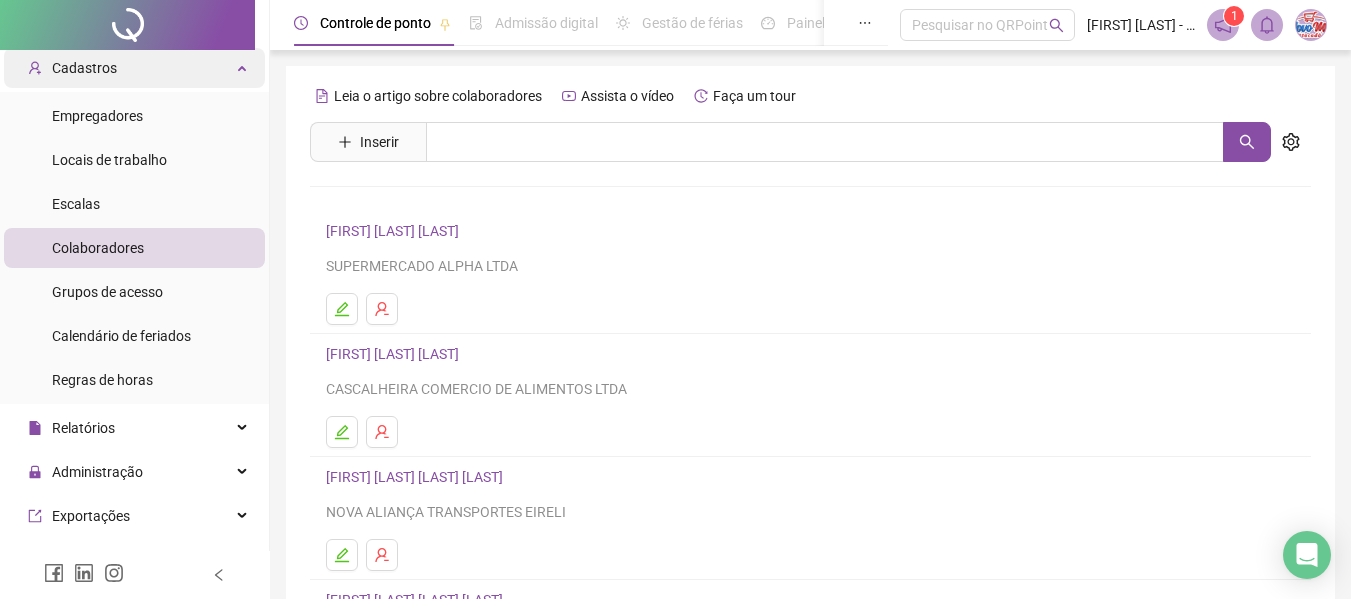 click on "Cadastros" at bounding box center (134, 68) 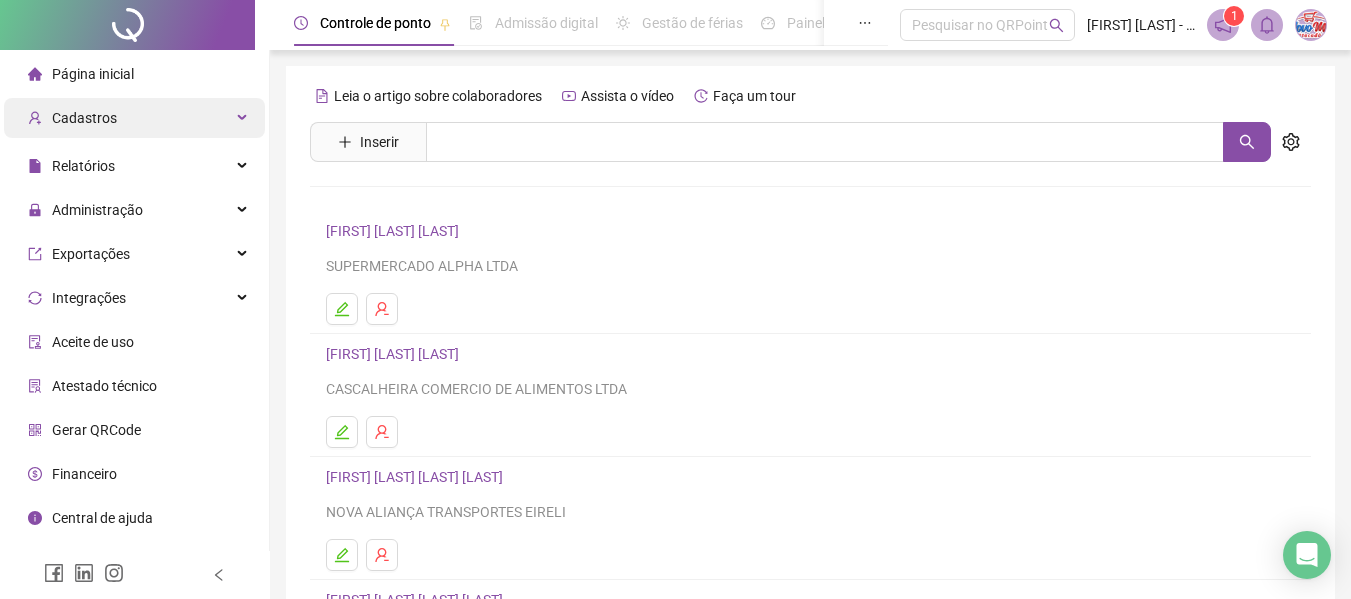scroll, scrollTop: 0, scrollLeft: 0, axis: both 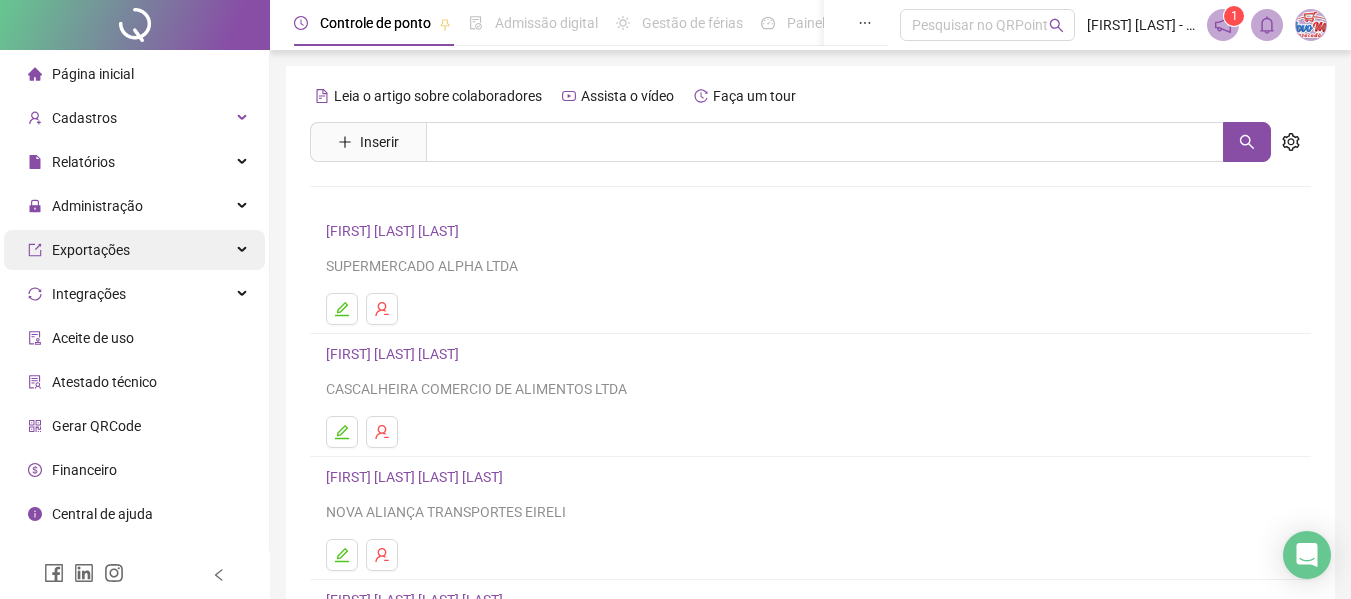 click on "Exportações" at bounding box center [91, 250] 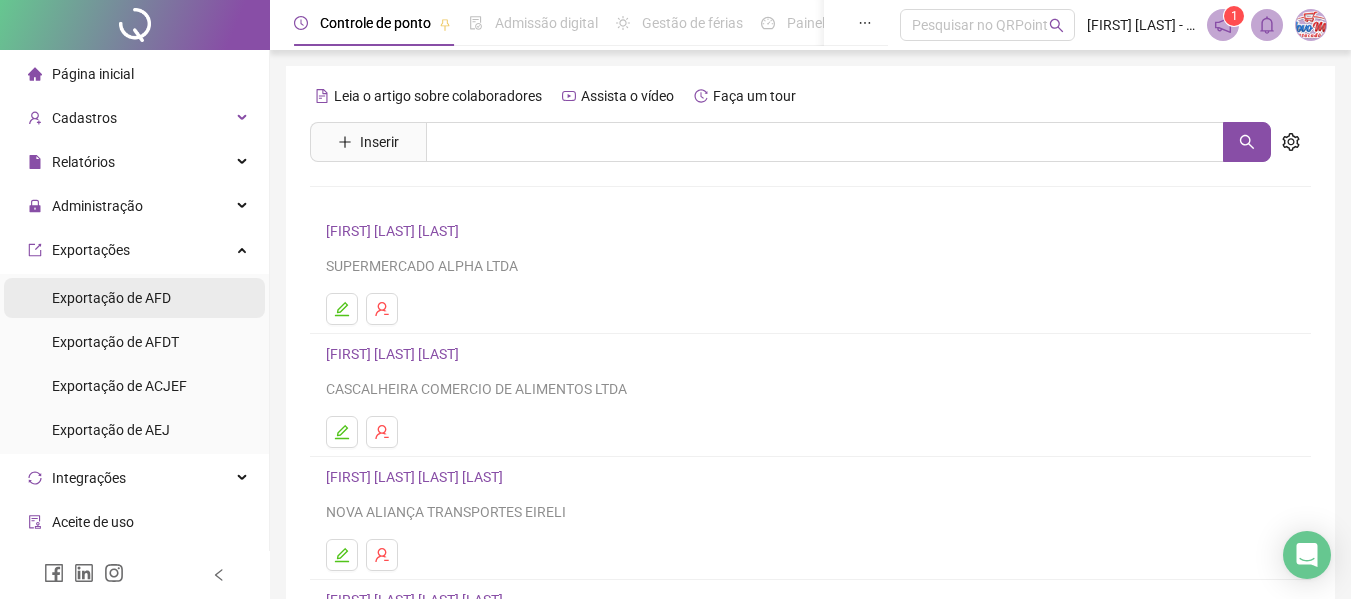 click on "Exportação de AFD" at bounding box center (111, 298) 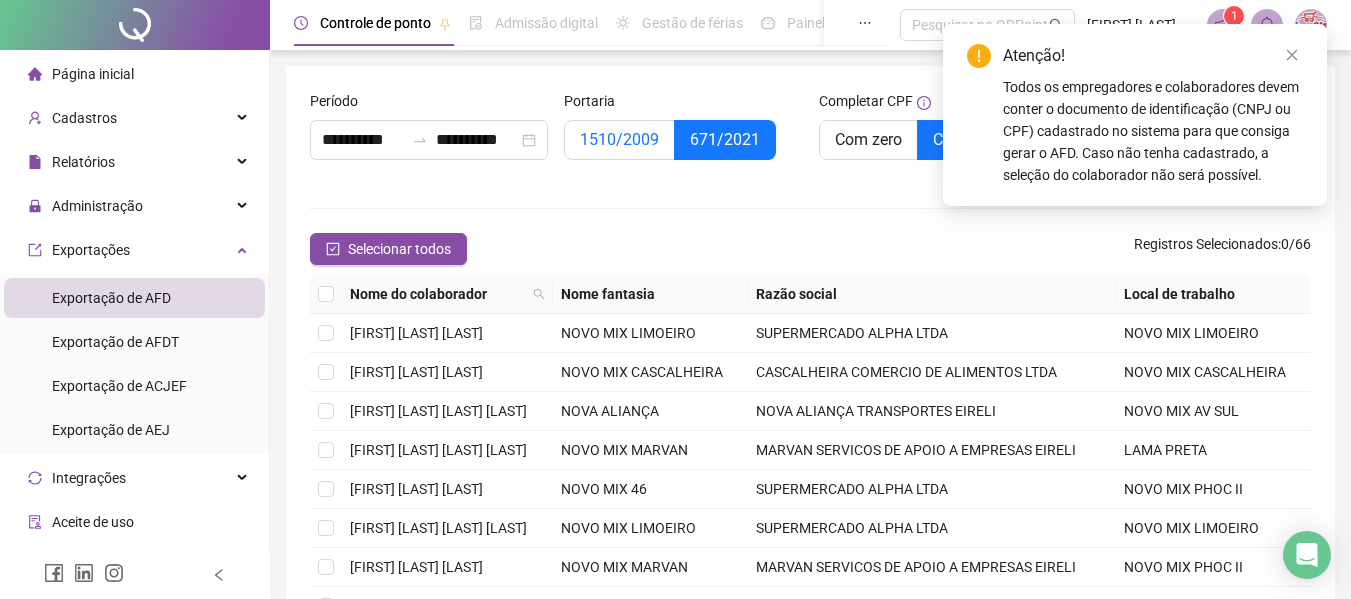 click on "1510/2009" at bounding box center [619, 140] 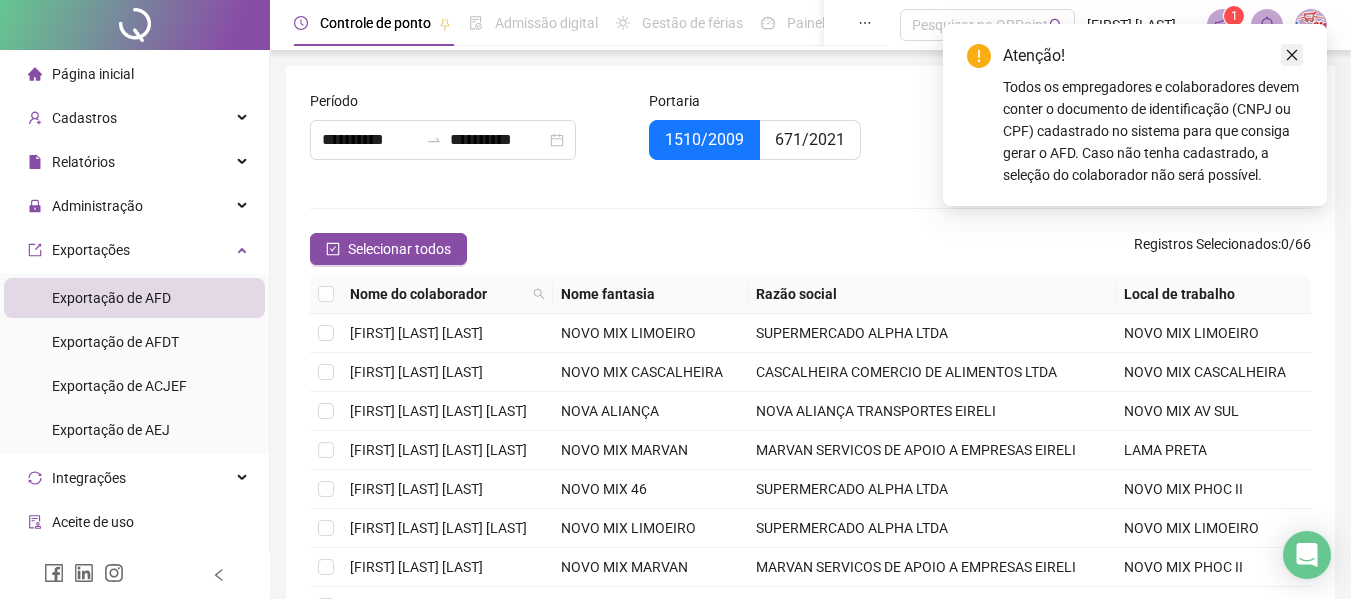 click 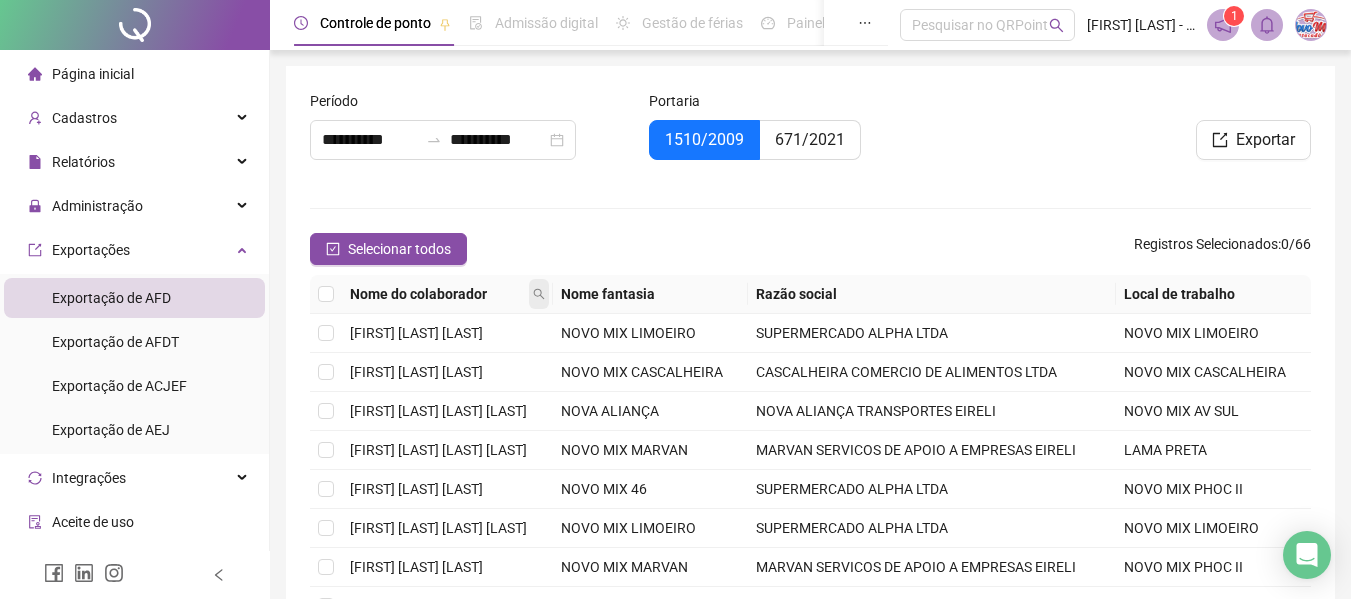 click at bounding box center (539, 294) 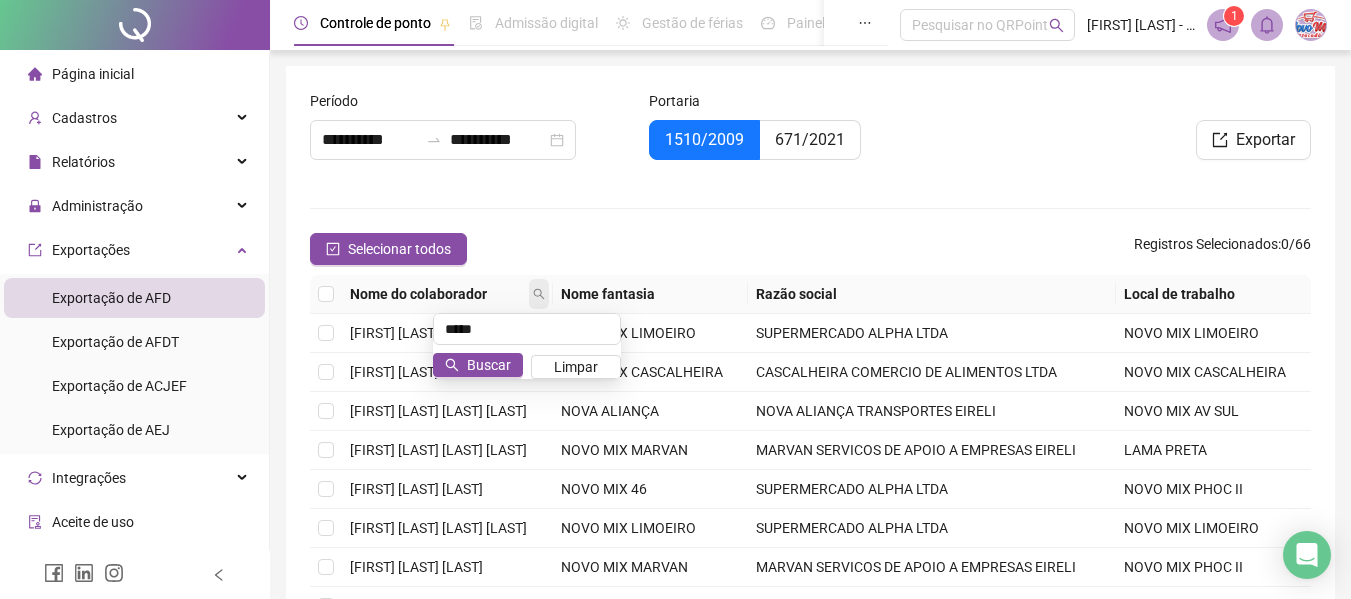 type on "*****" 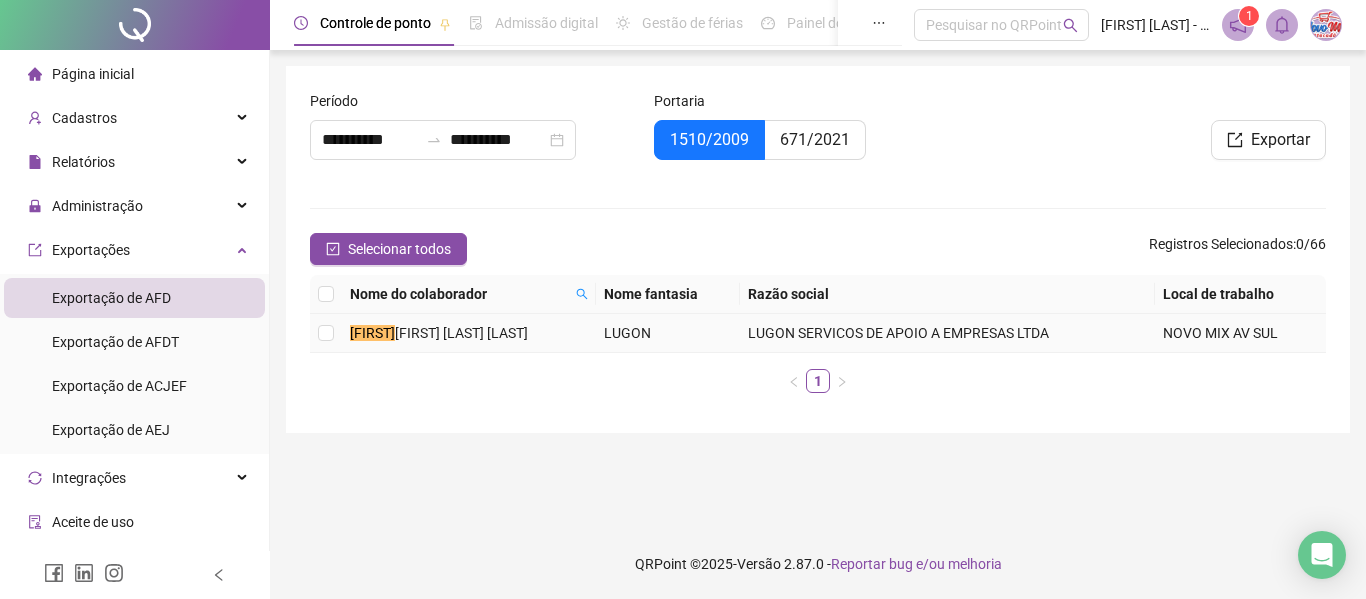 click on "[FIRST] [LAST] [LAST]" at bounding box center [461, 333] 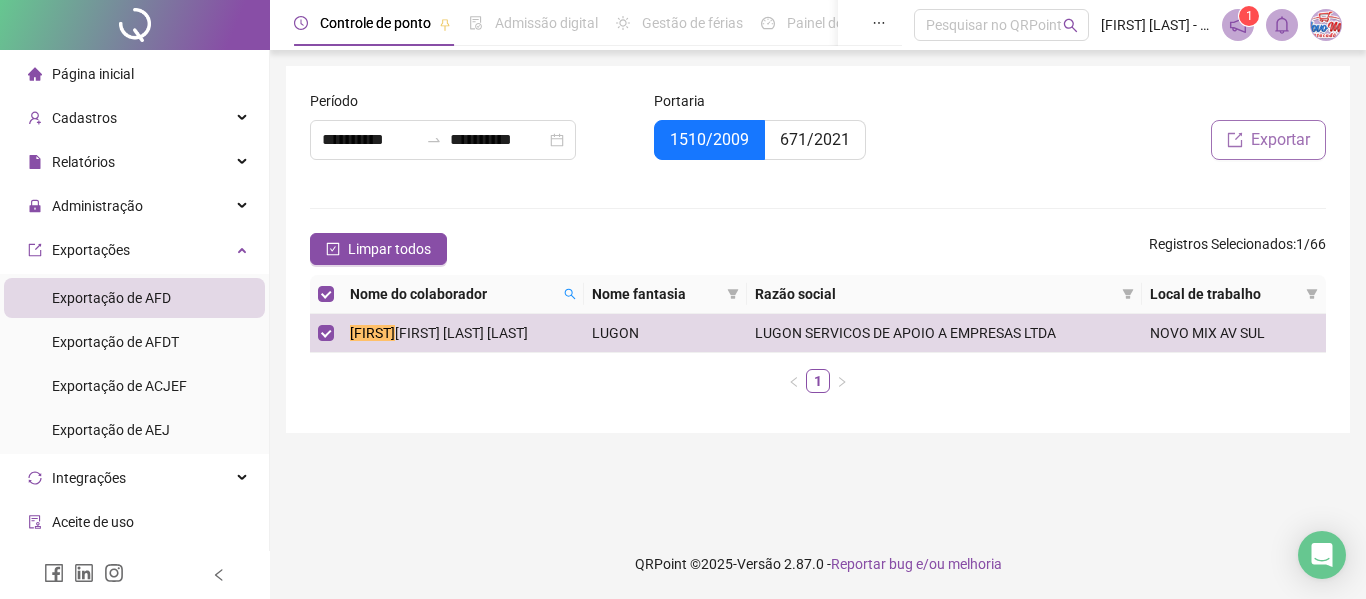 click on "Exportar" at bounding box center [1268, 140] 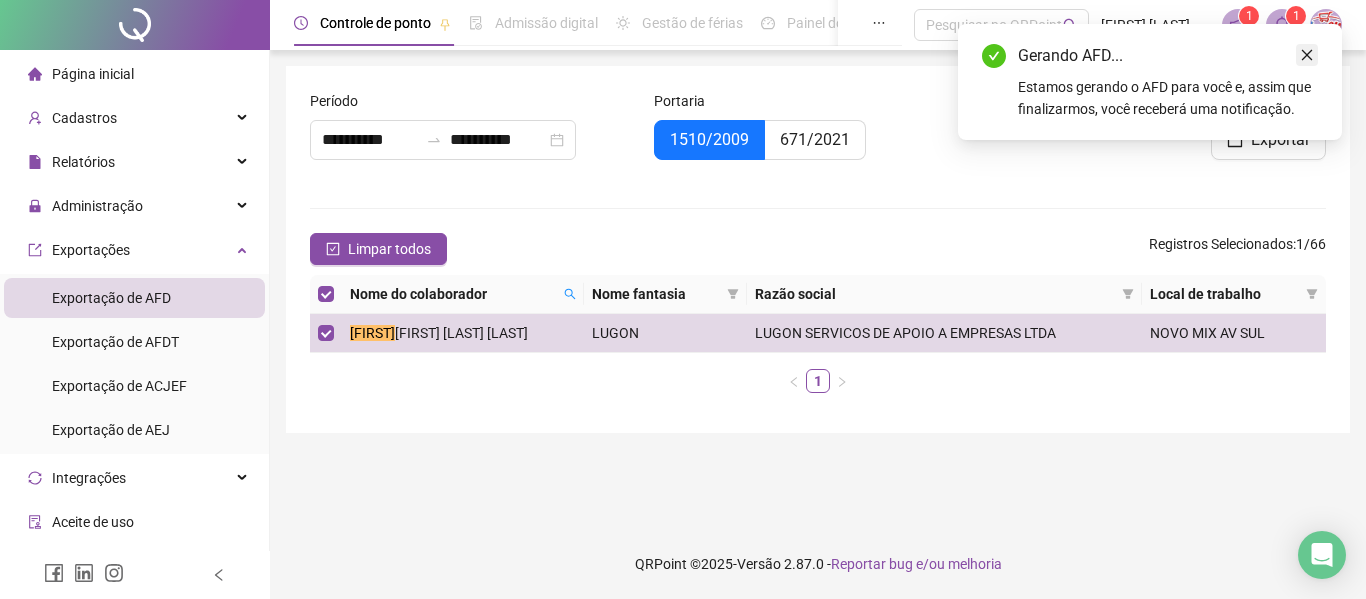 click 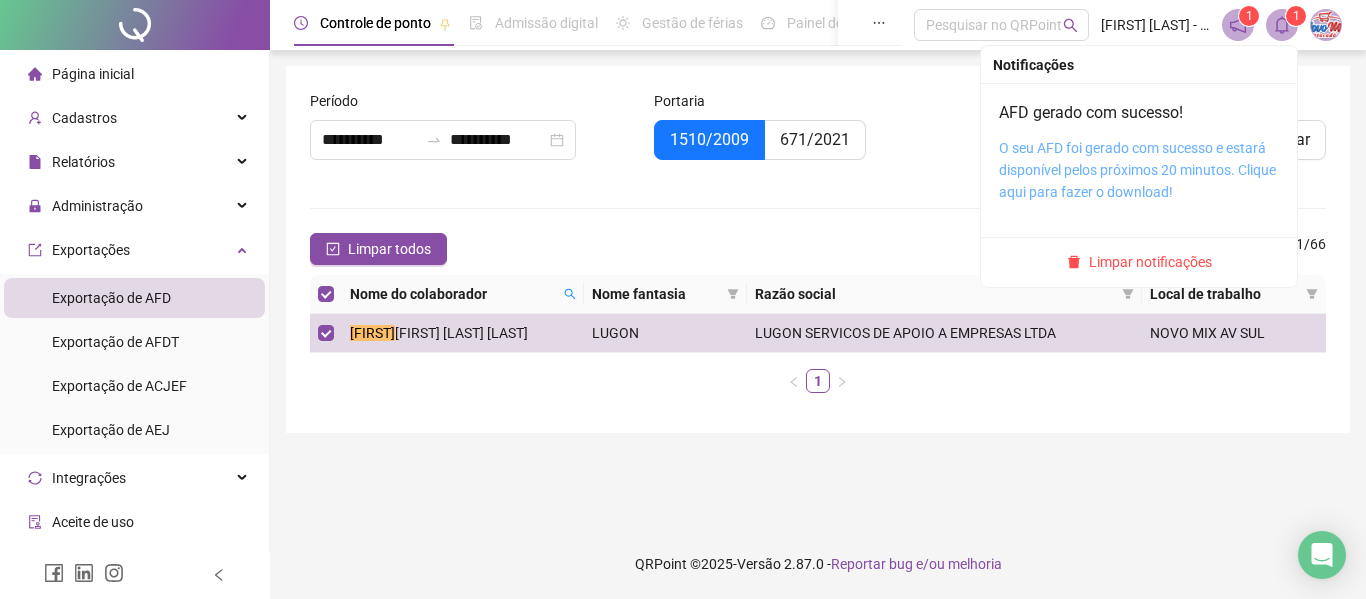 click on "O seu AFD foi gerado com sucesso e estará disponível pelos próximos 20 minutos.
Clique aqui para fazer o download!" at bounding box center [1137, 170] 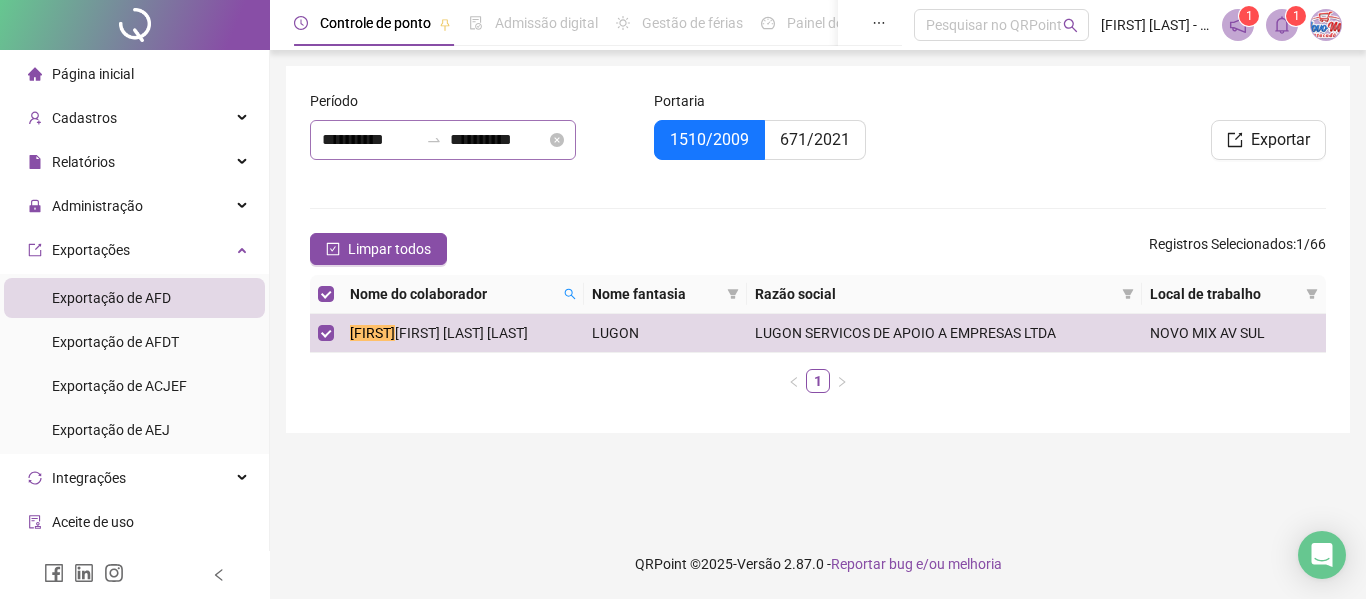 click on "**********" at bounding box center [443, 140] 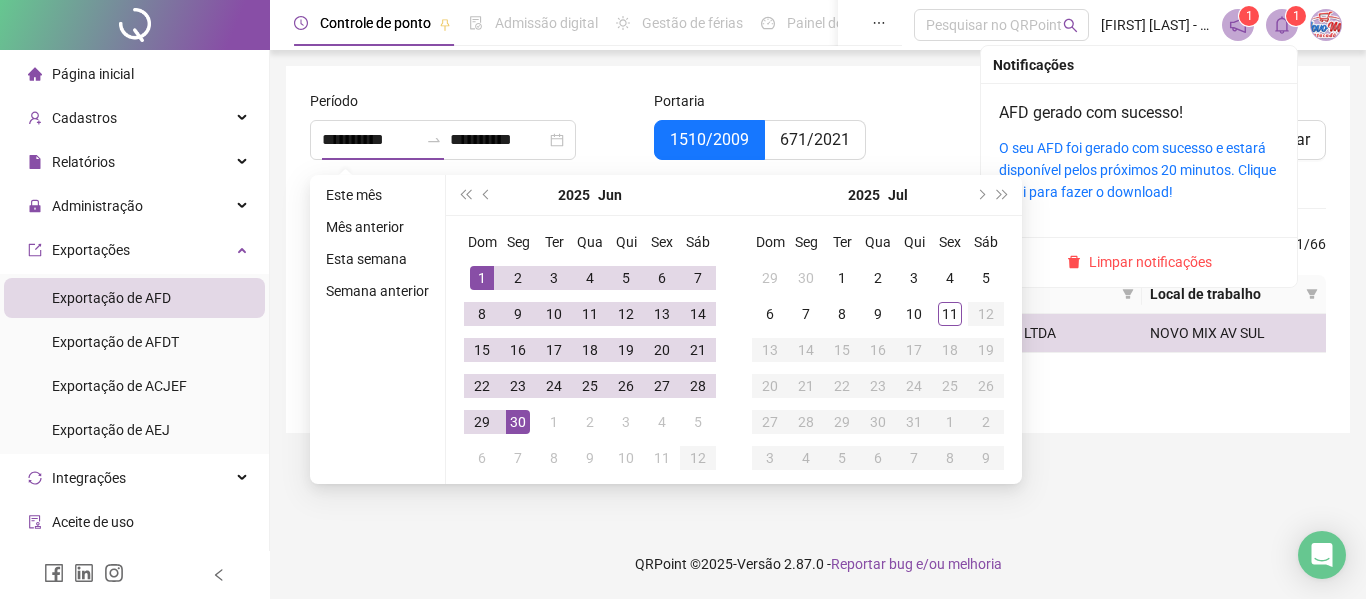 click at bounding box center [1282, 25] 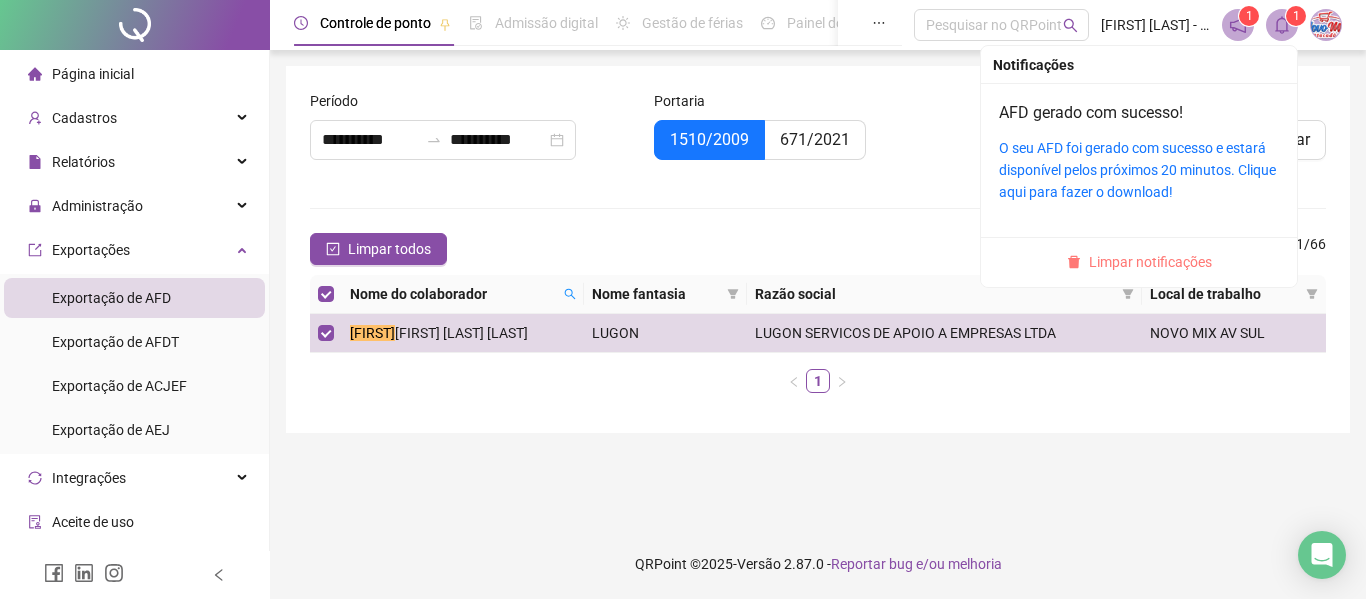 click on "Limpar notificações" at bounding box center [1150, 262] 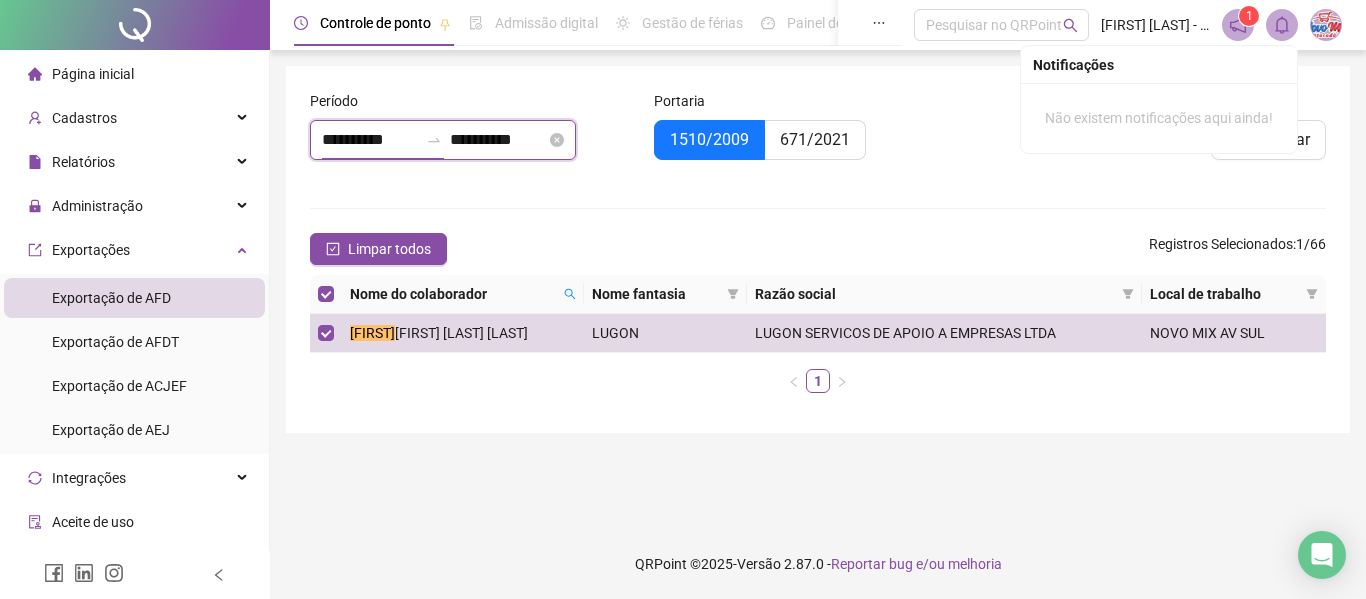 click on "**********" at bounding box center (370, 140) 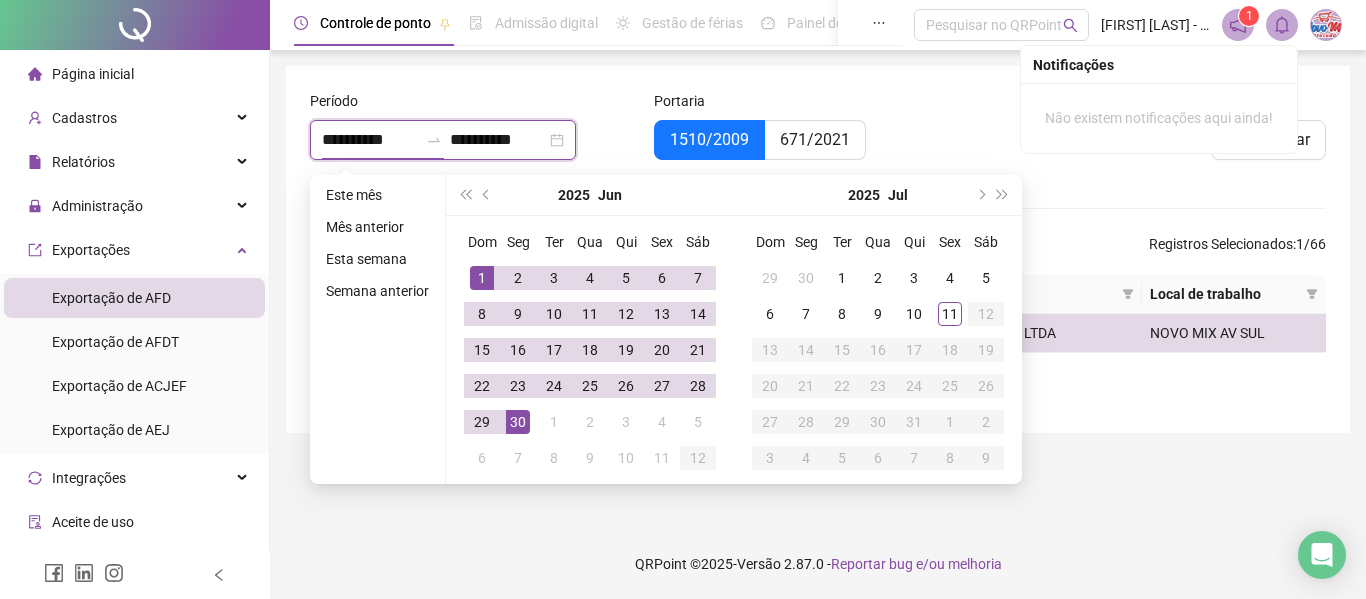 type on "**********" 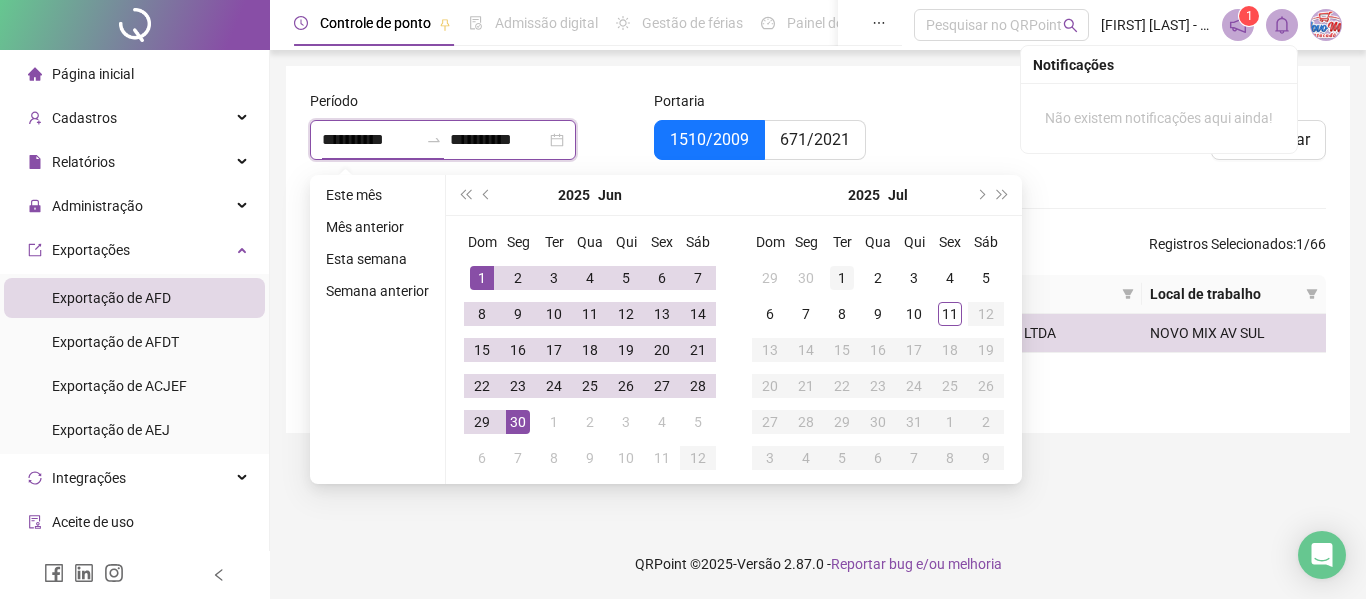 type on "**********" 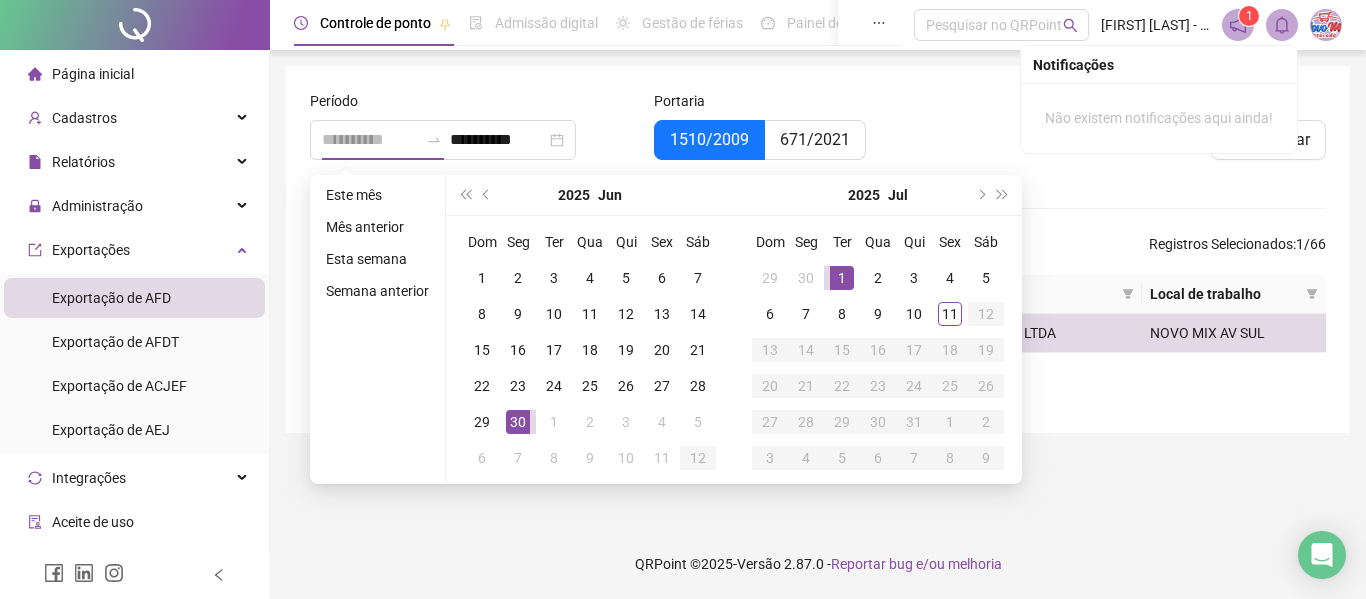 click on "1" at bounding box center [842, 278] 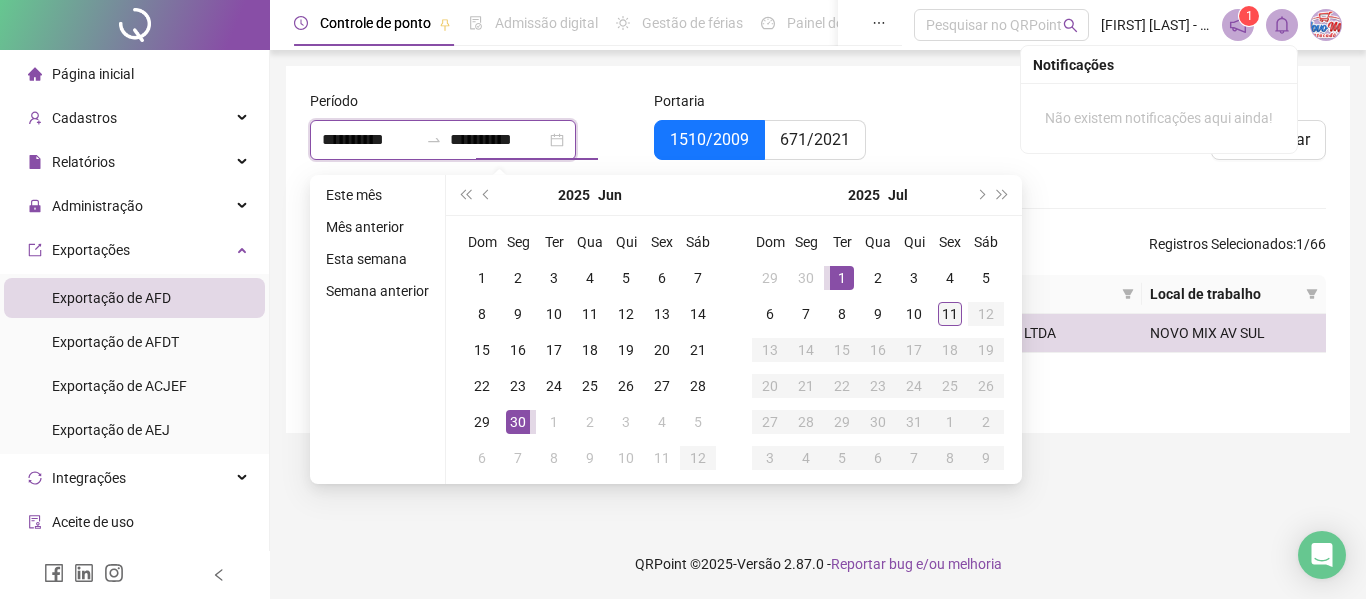 type on "**********" 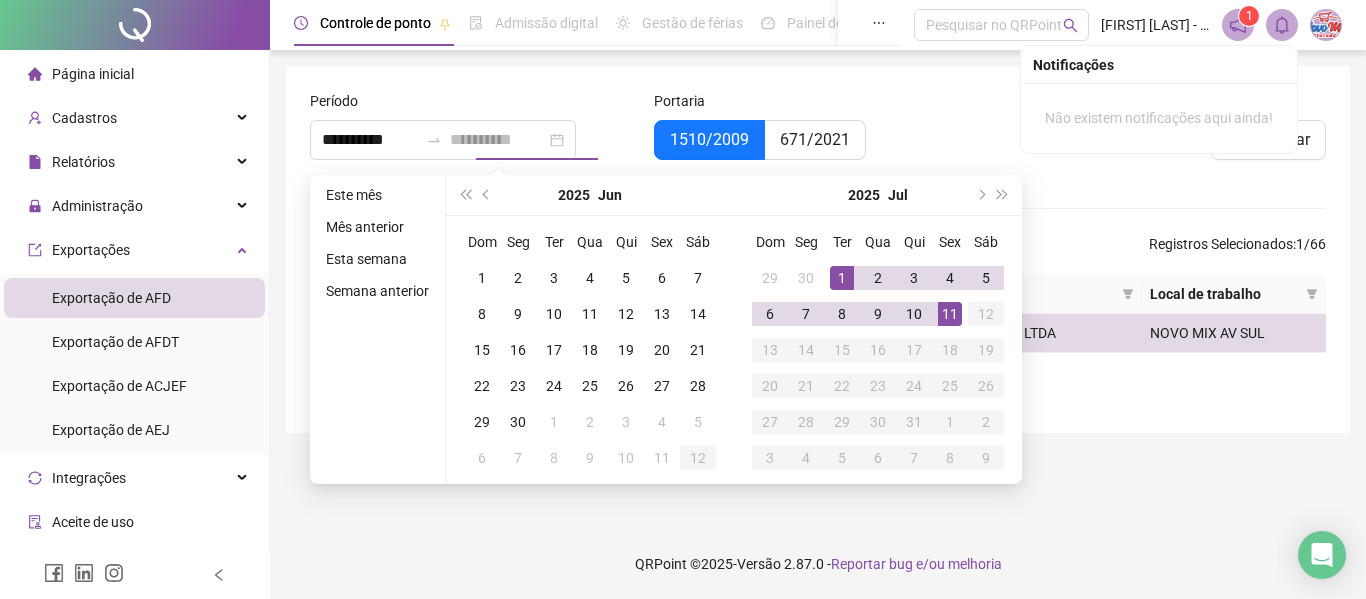 click on "11" at bounding box center [950, 314] 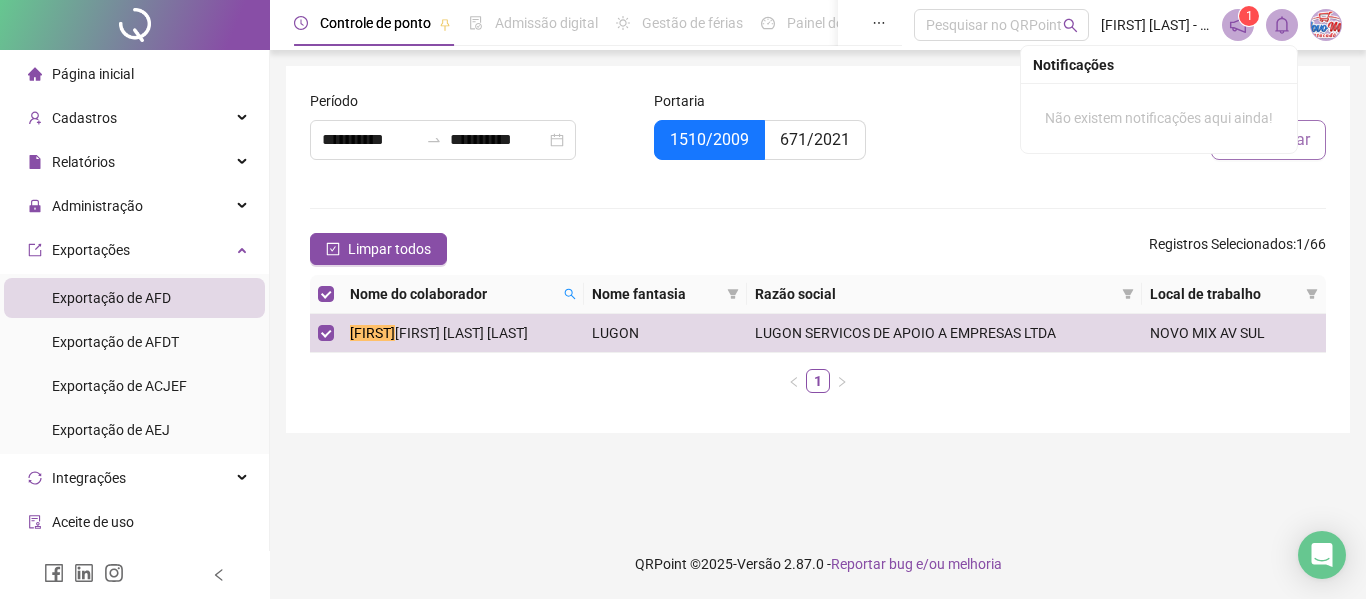 click on "Exportar" at bounding box center [1280, 140] 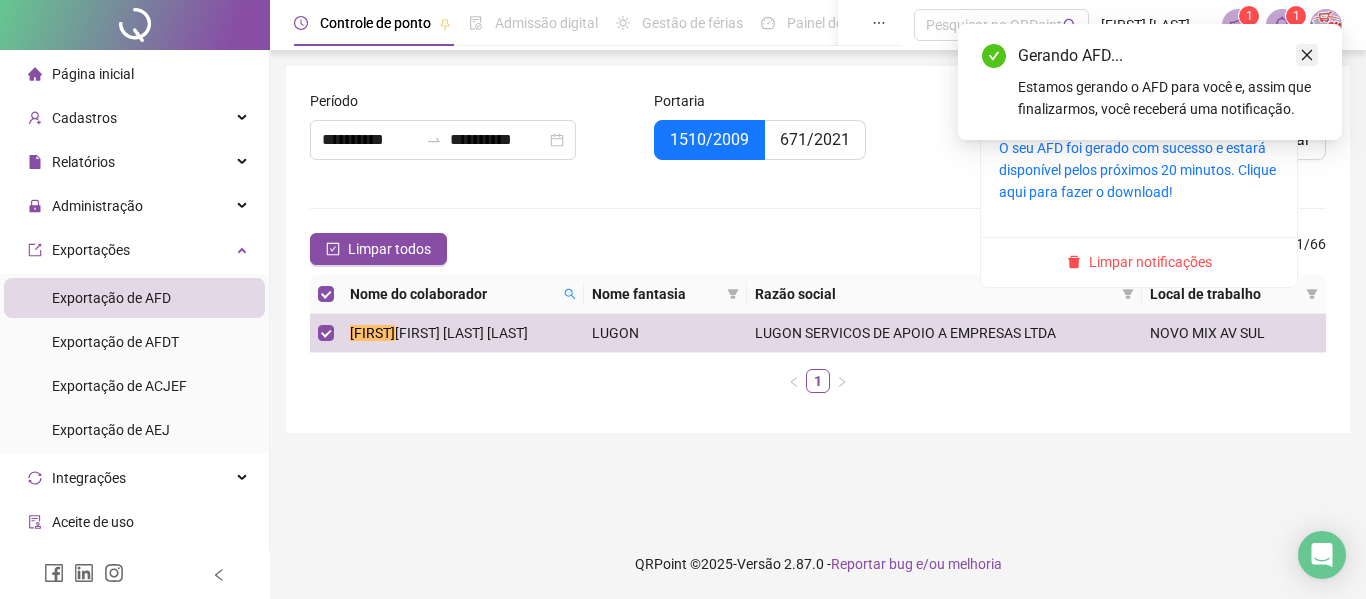 click 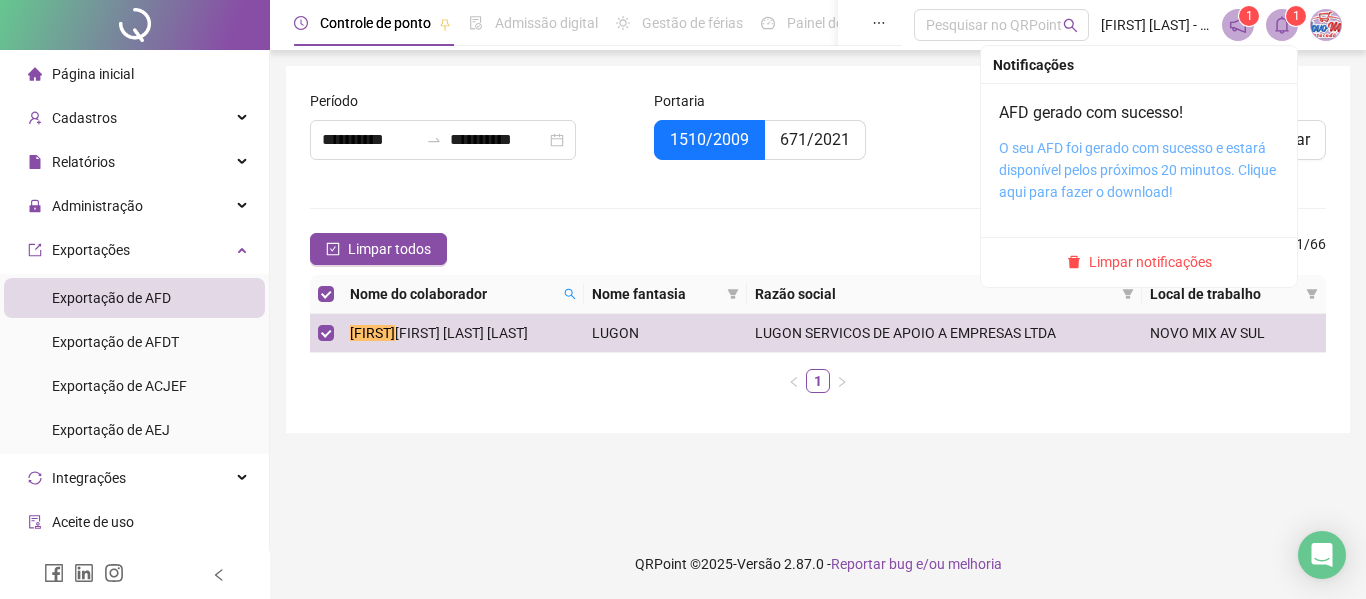 click on "O seu AFD foi gerado com sucesso e estará disponível pelos próximos 20 minutos.
Clique aqui para fazer o download!" at bounding box center (1137, 170) 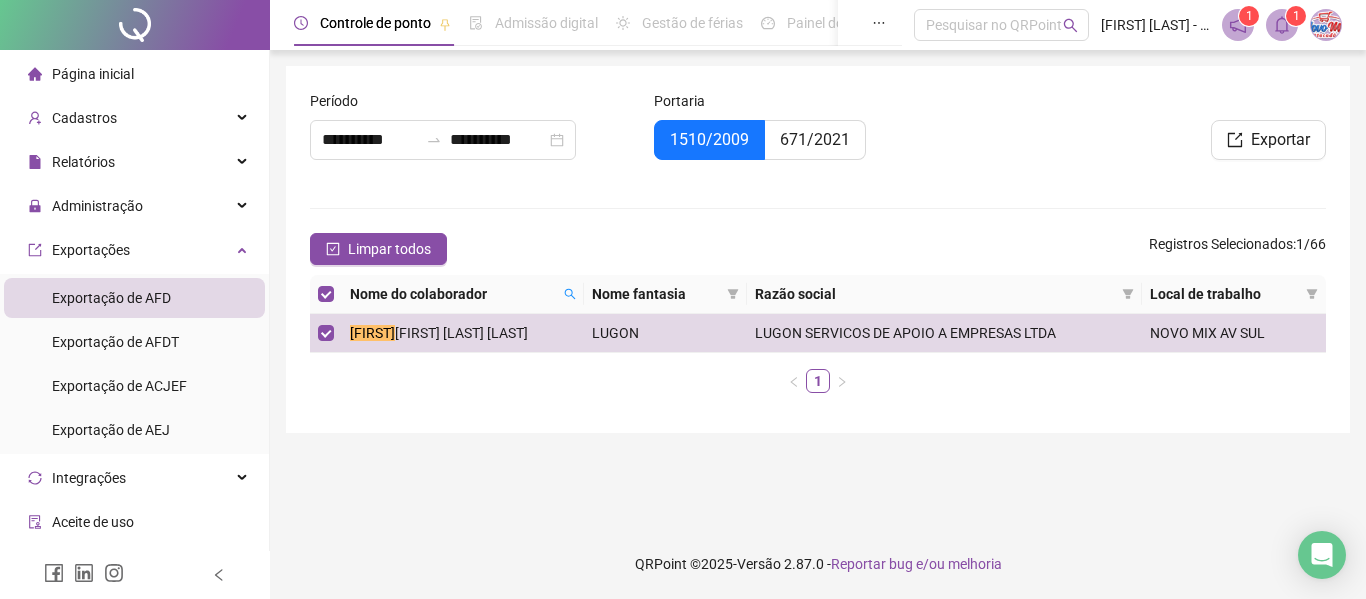 drag, startPoint x: 1349, startPoint y: 127, endPoint x: 1333, endPoint y: 93, distance: 37.576588 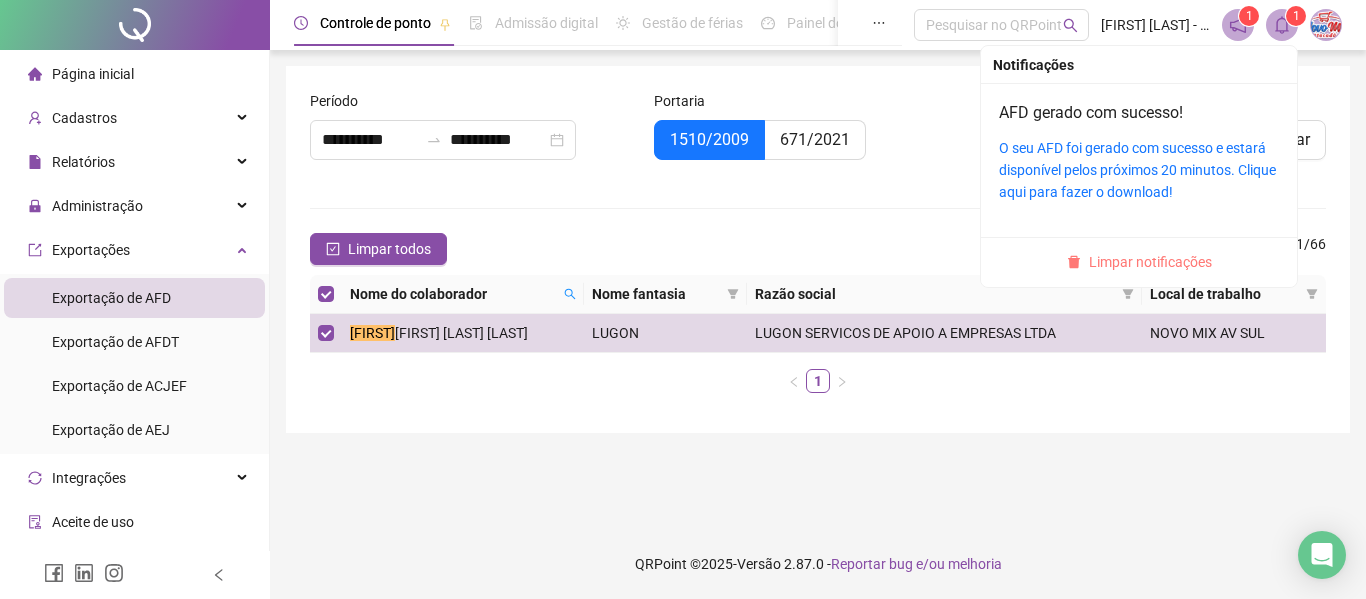 click on "Limpar notificações" at bounding box center [1150, 262] 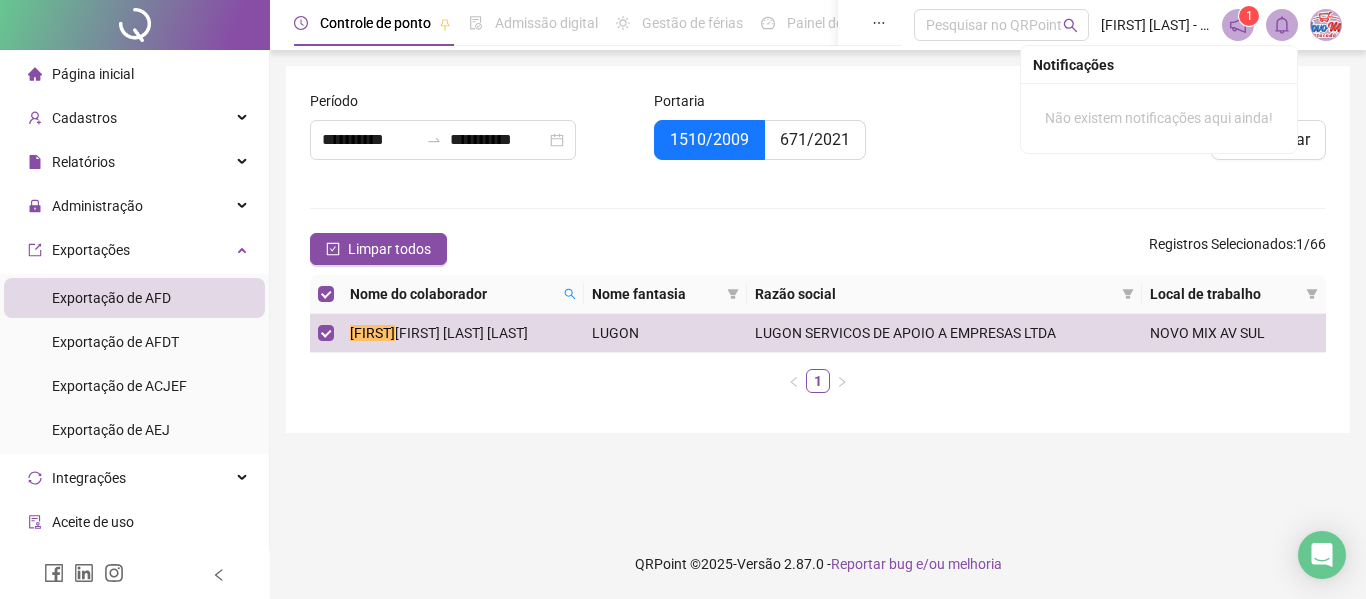 click on "**********" at bounding box center [818, 249] 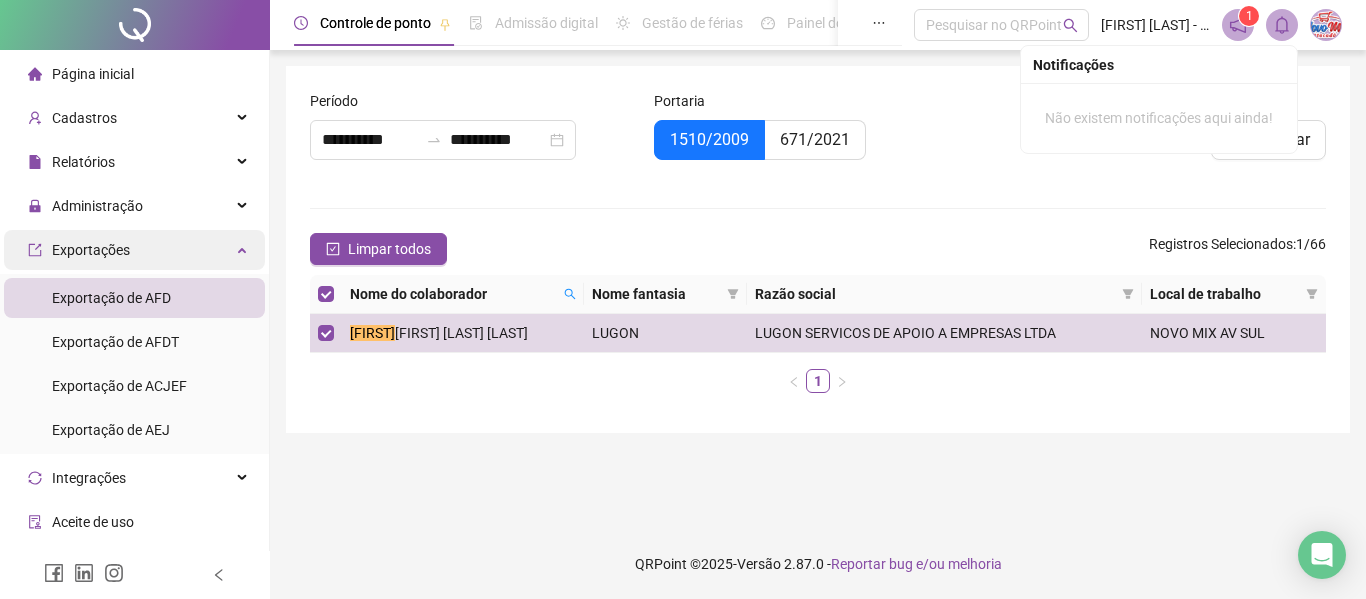click on "Exportações" at bounding box center [134, 250] 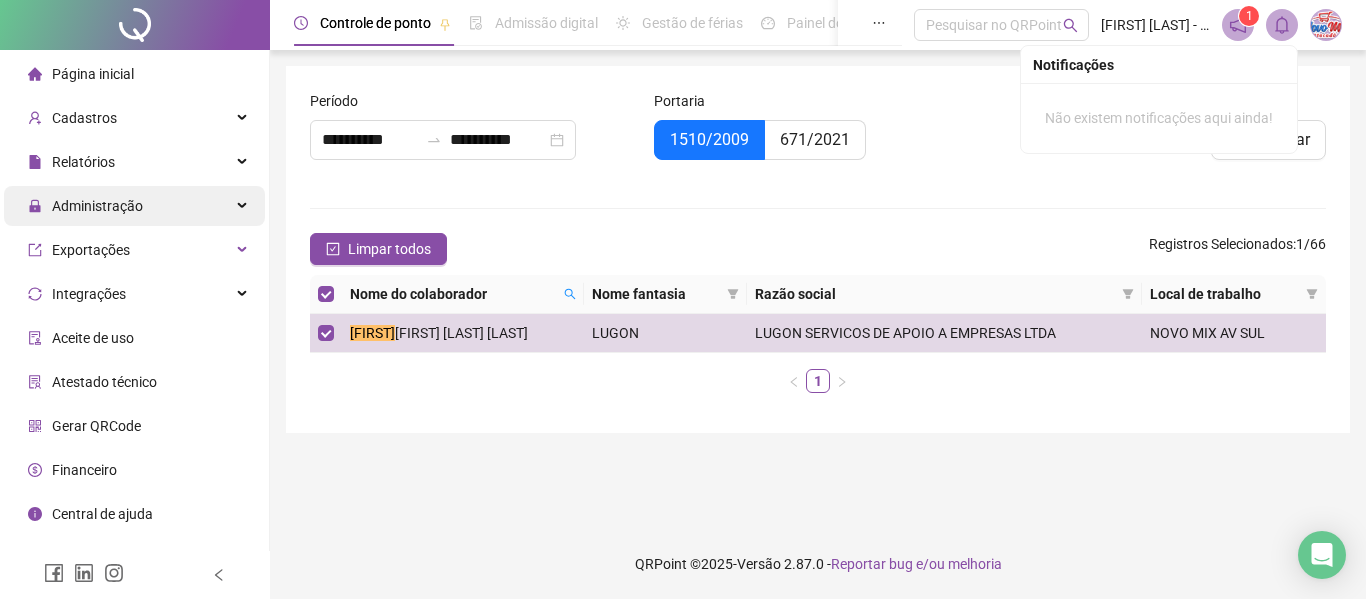 click on "Administração" at bounding box center [134, 206] 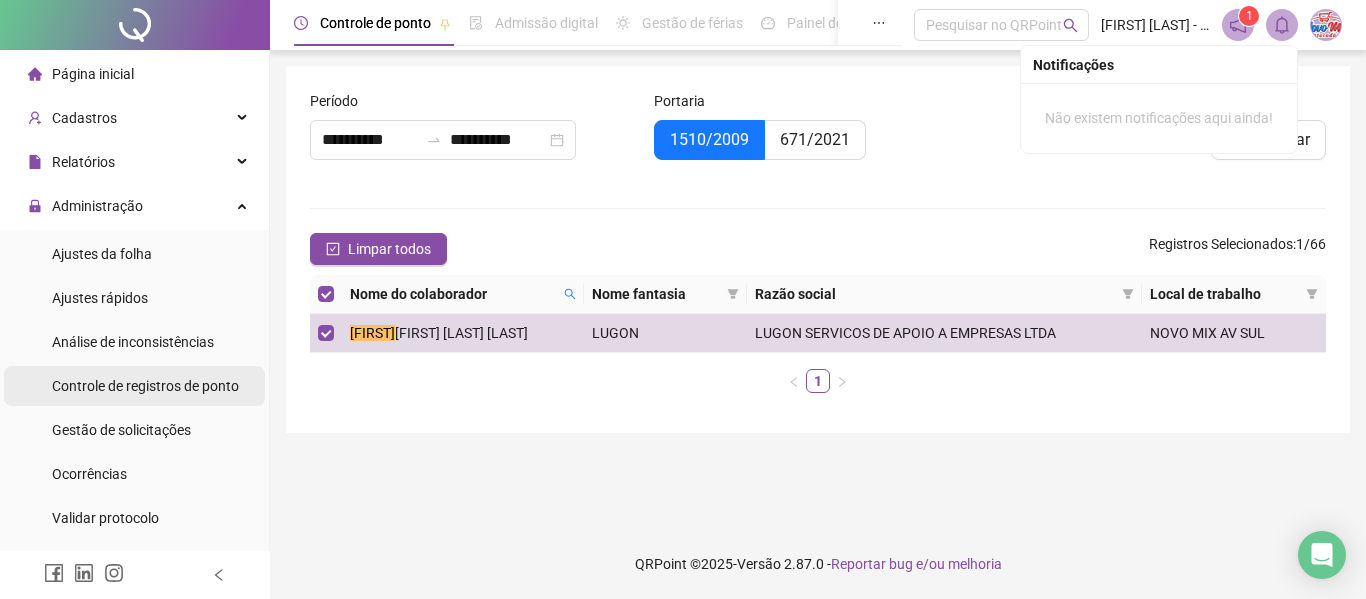 click on "Controle de registros de ponto" at bounding box center (145, 386) 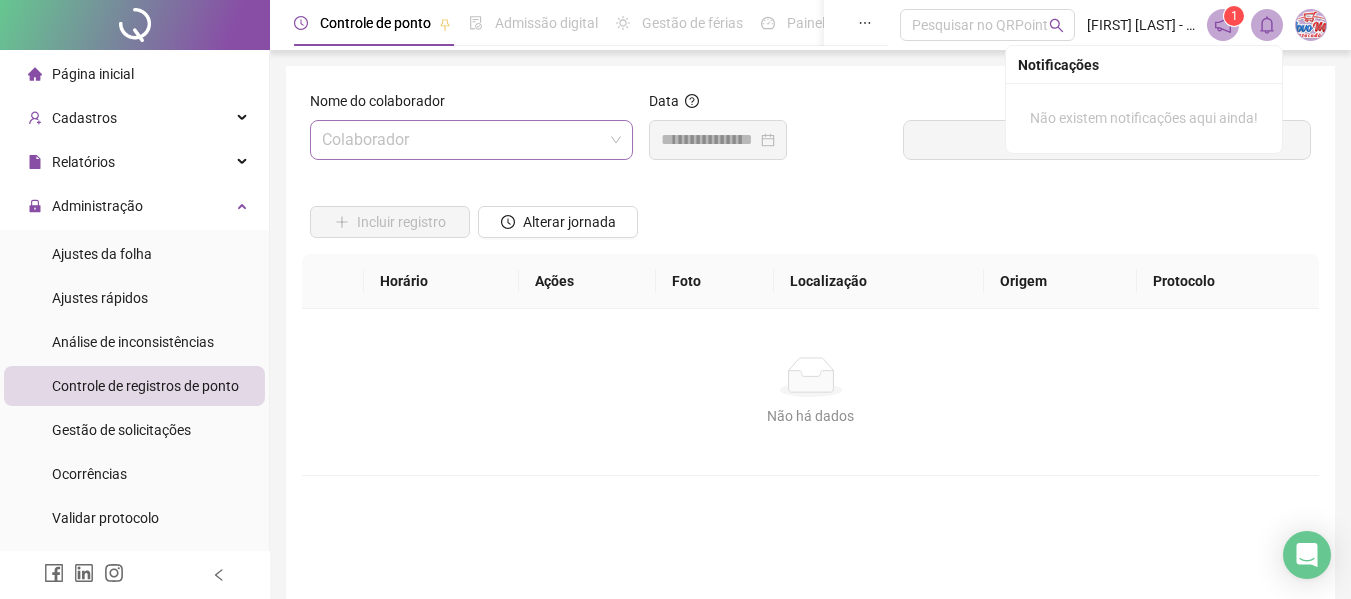 click at bounding box center [465, 140] 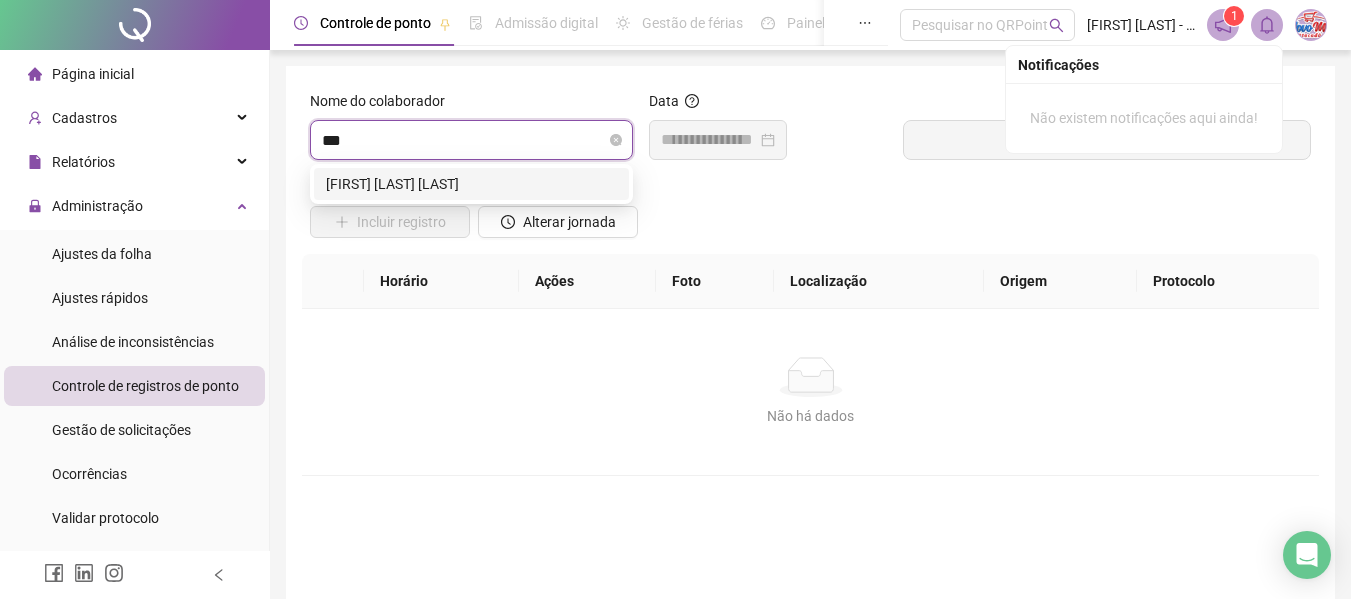 type on "****" 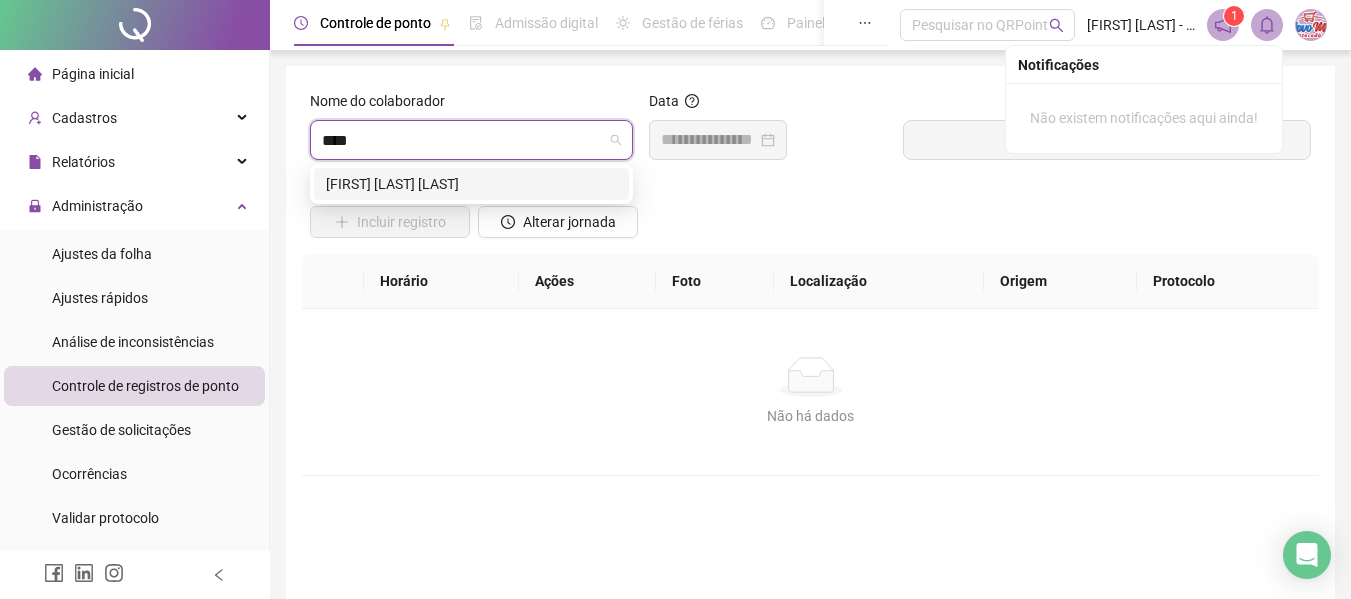 click on "[FIRST] [LAST] [LAST]" at bounding box center [471, 184] 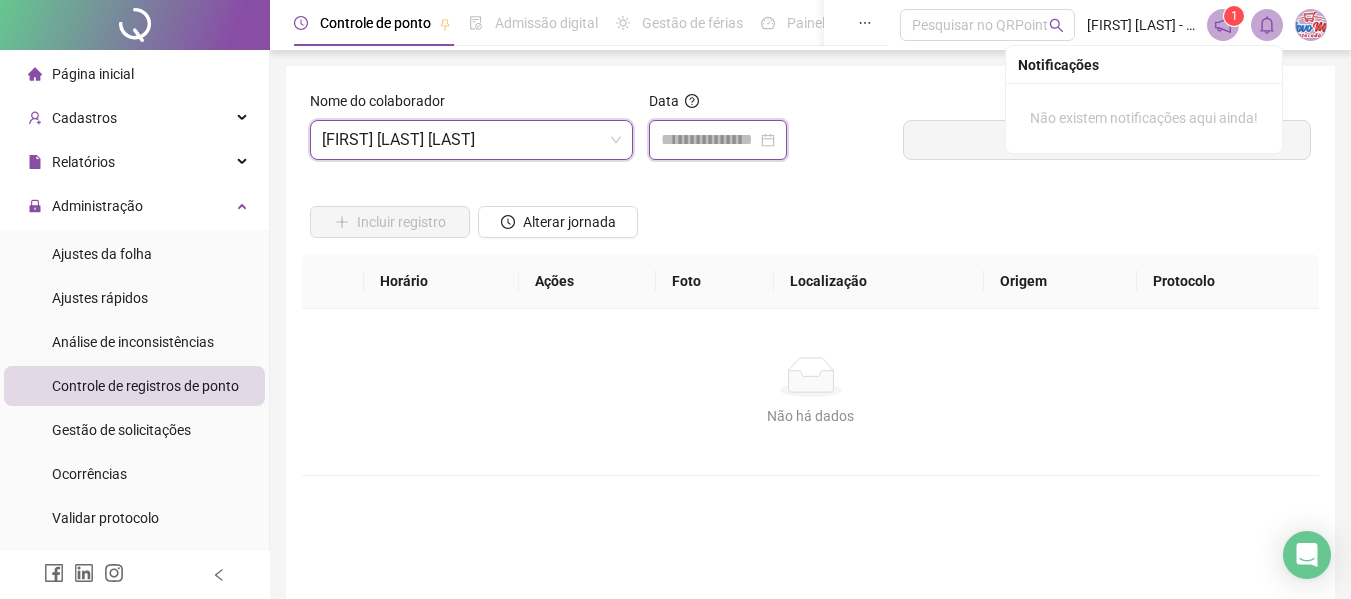click at bounding box center [709, 140] 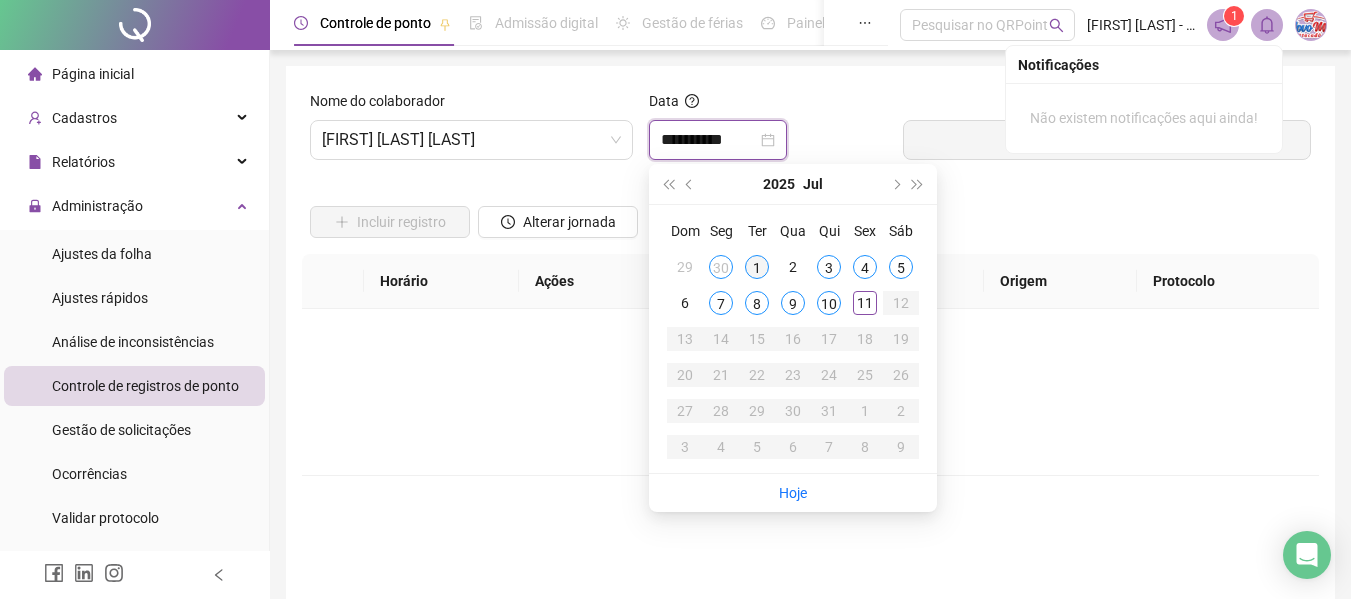 type on "**********" 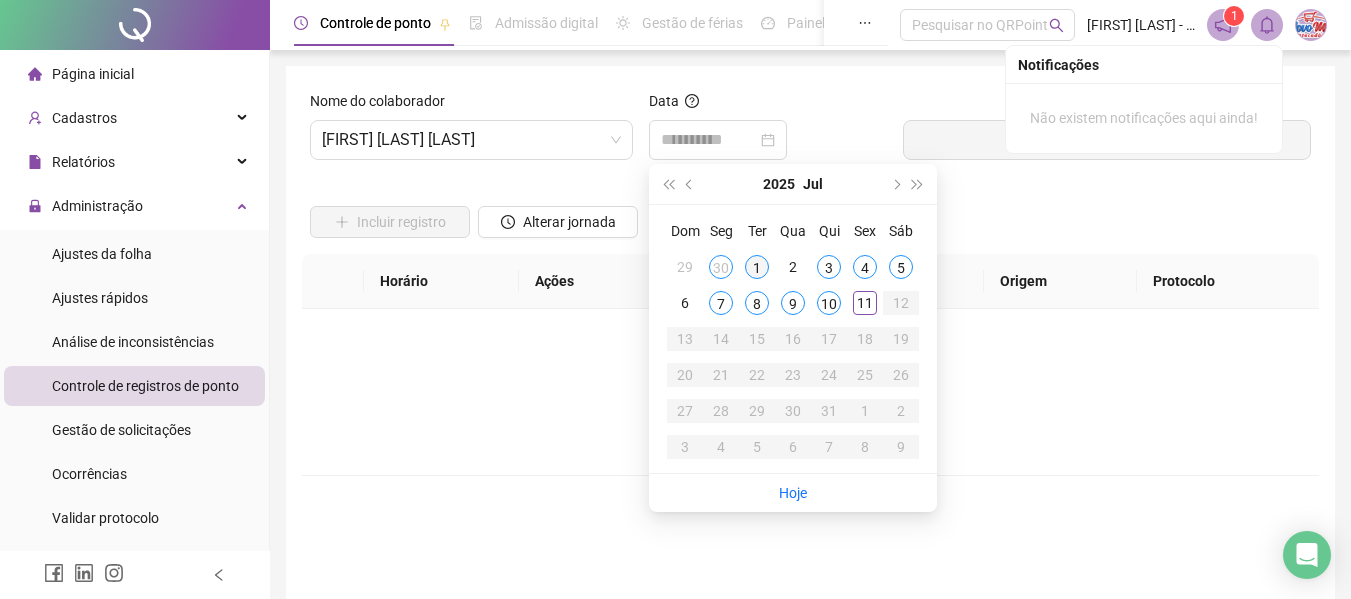 click on "1" at bounding box center (757, 267) 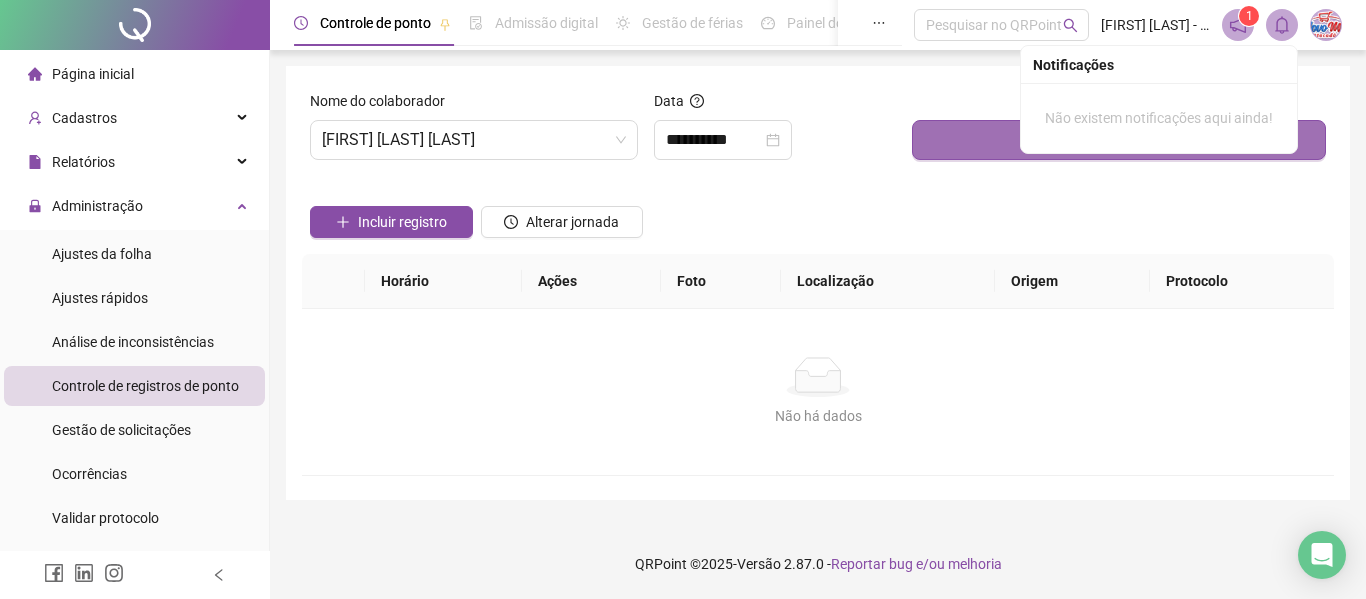 click on "Buscar registros" at bounding box center (1119, 140) 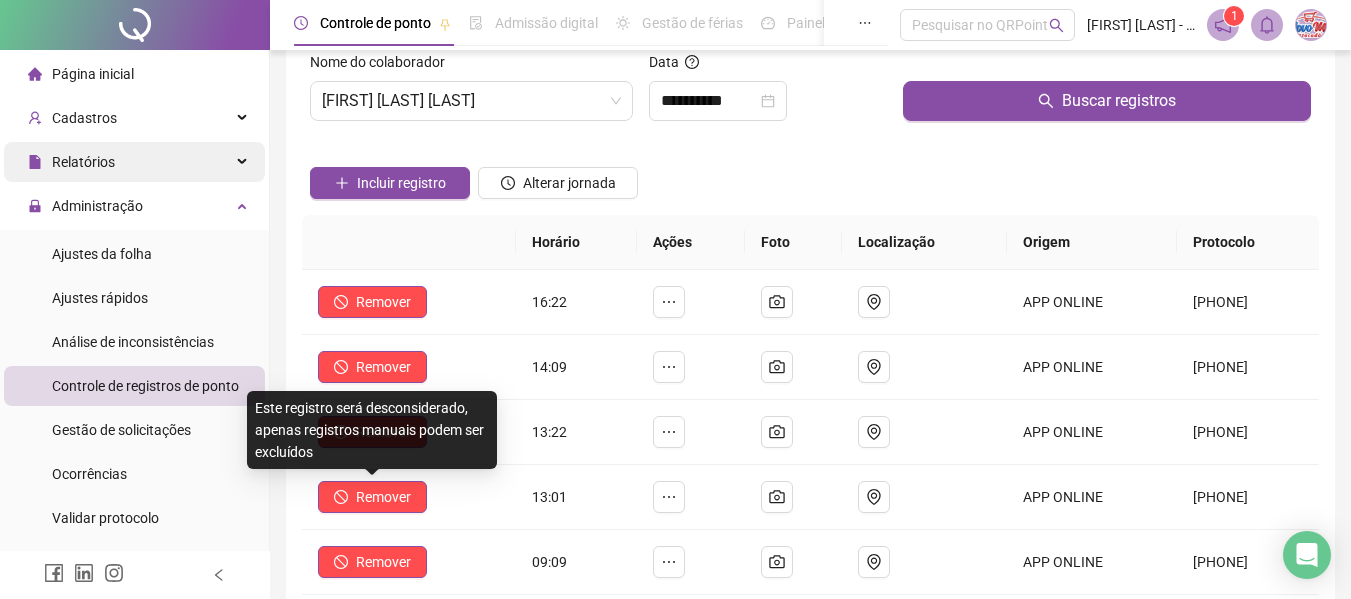 scroll, scrollTop: 0, scrollLeft: 0, axis: both 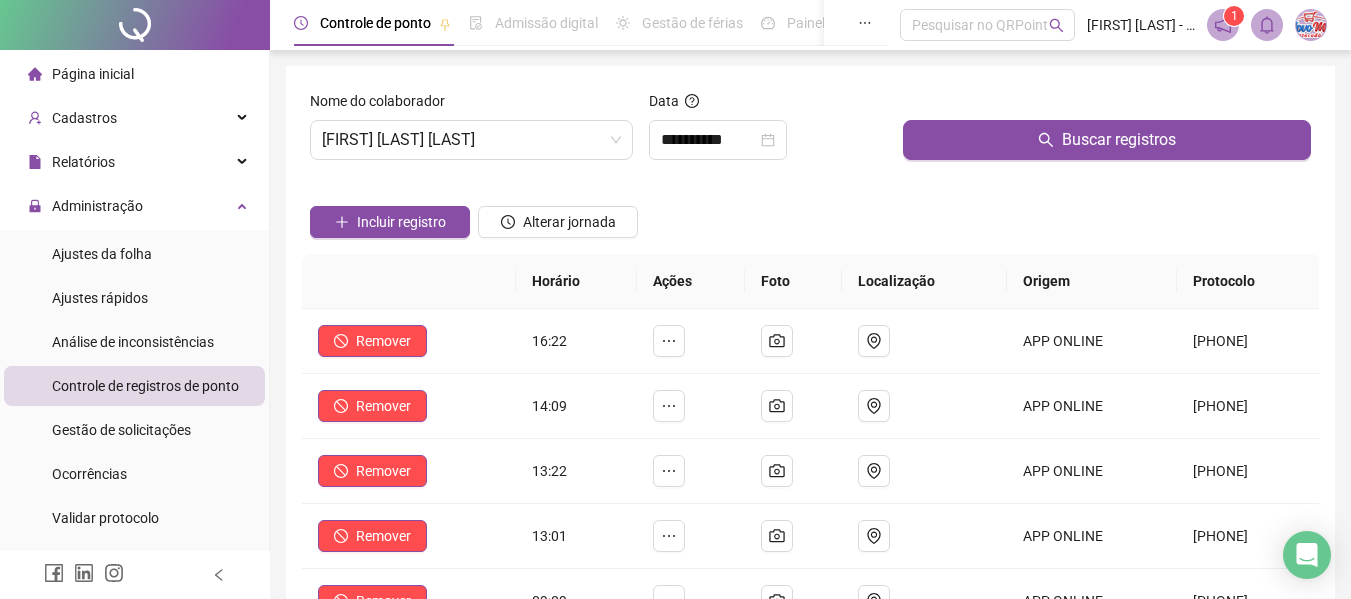 click on "Página inicial" at bounding box center [134, 74] 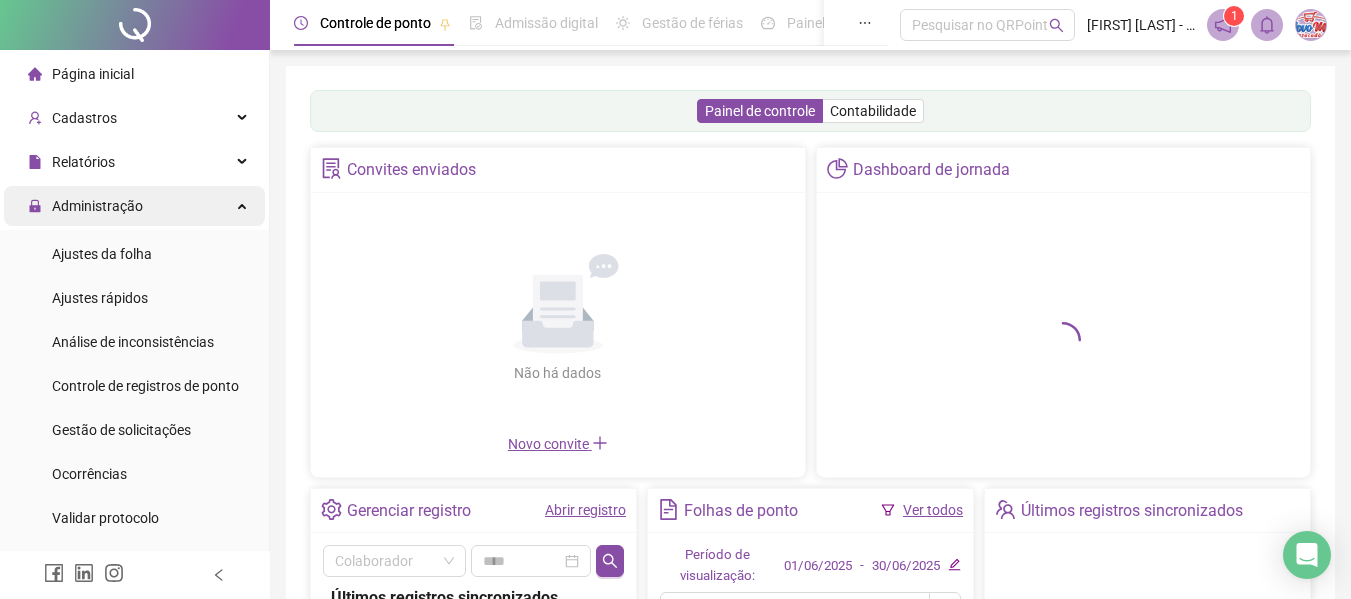 click on "Administração" at bounding box center (97, 206) 